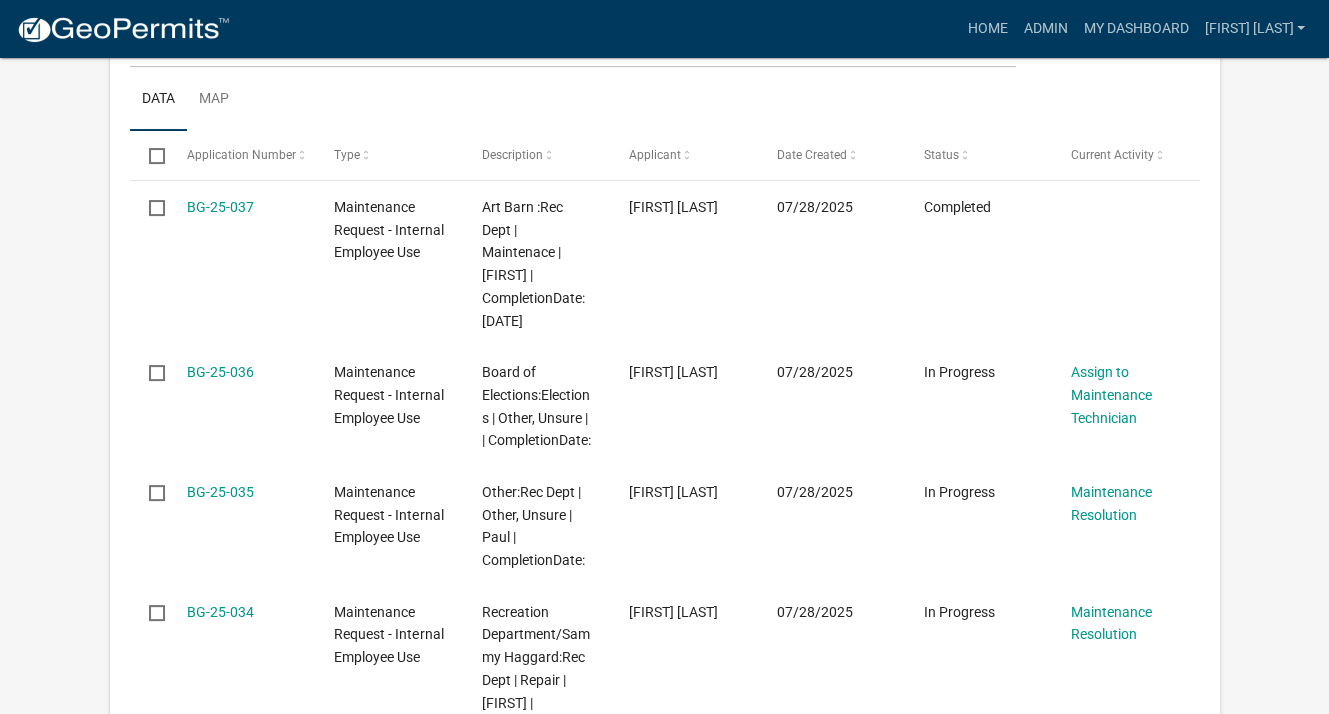 scroll, scrollTop: 400, scrollLeft: 0, axis: vertical 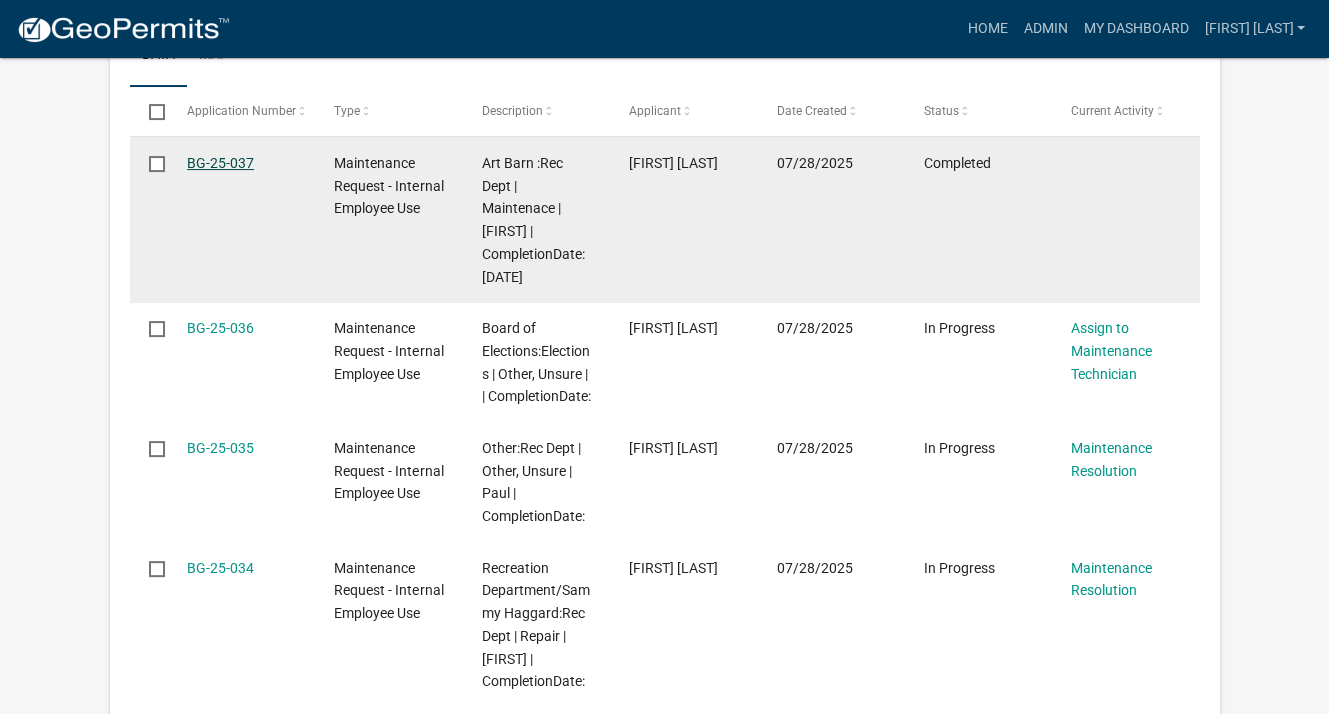 click on "BG-25-037" 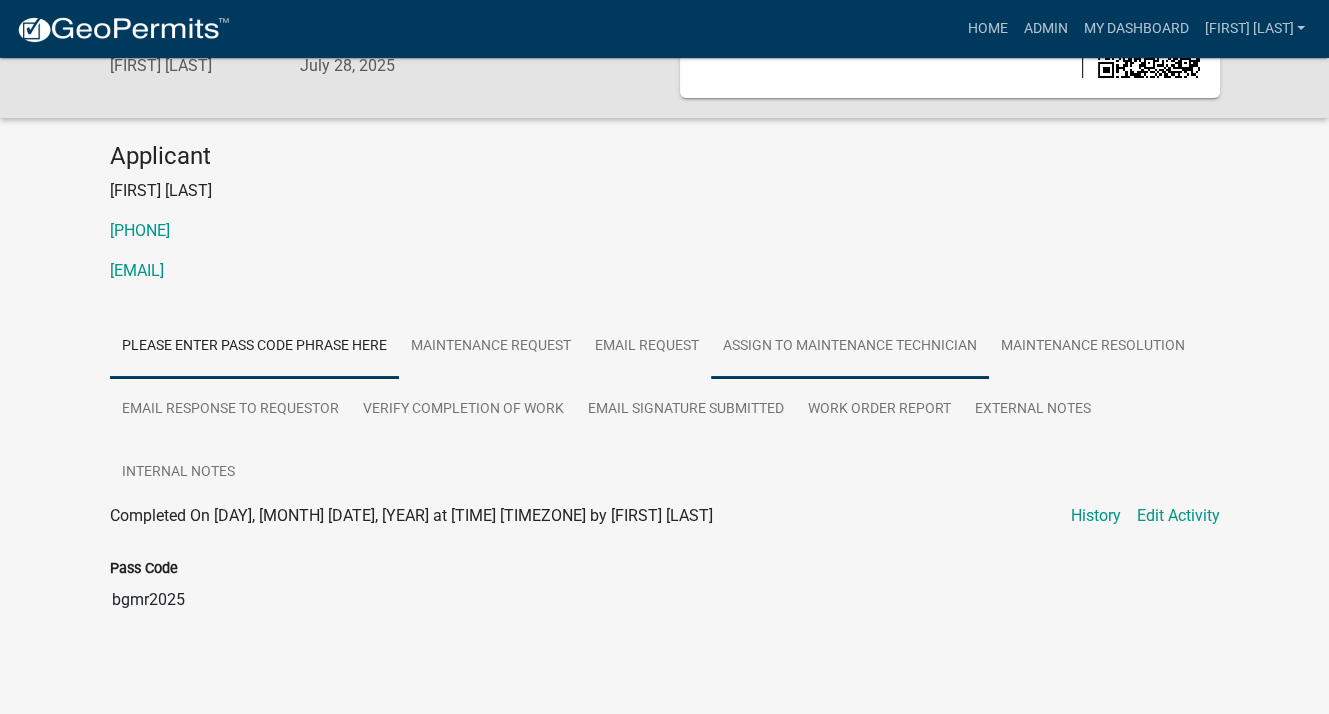 scroll, scrollTop: 128, scrollLeft: 0, axis: vertical 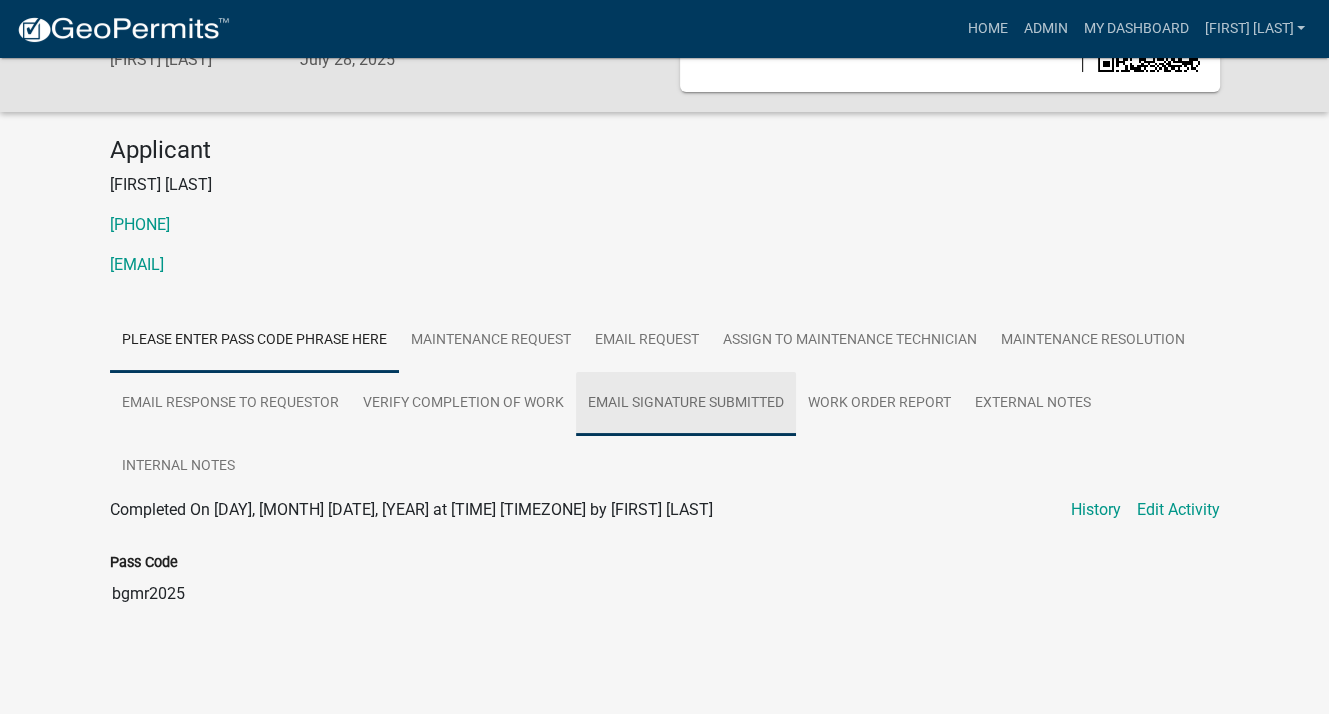 click on "Email Signature Submitted" at bounding box center [686, 404] 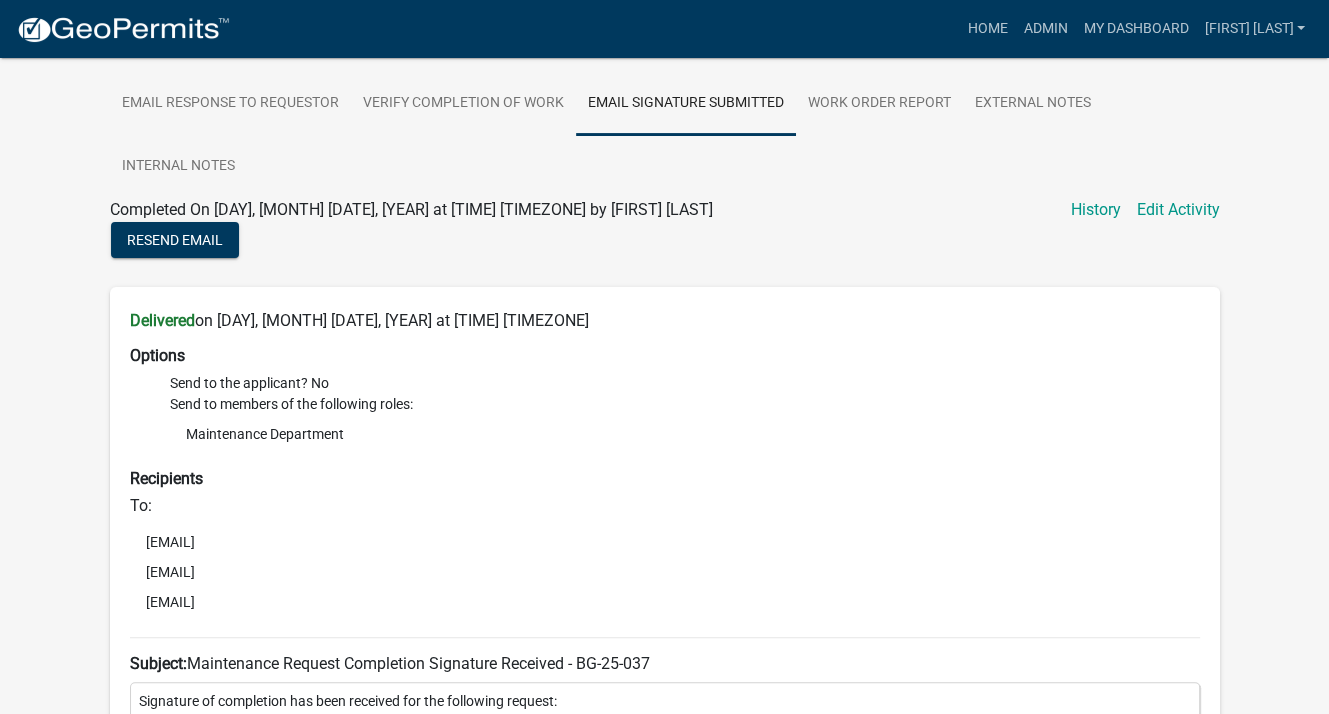 scroll, scrollTop: 428, scrollLeft: 0, axis: vertical 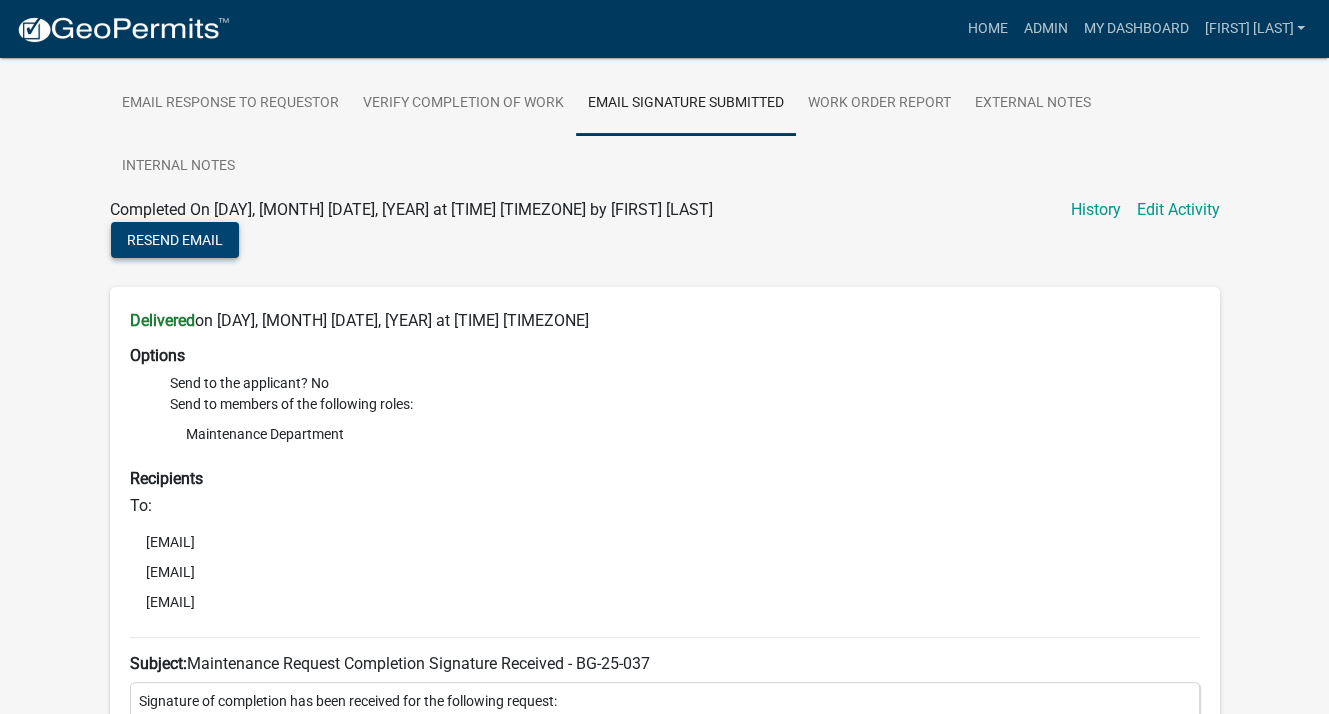 click on "Resend Email" 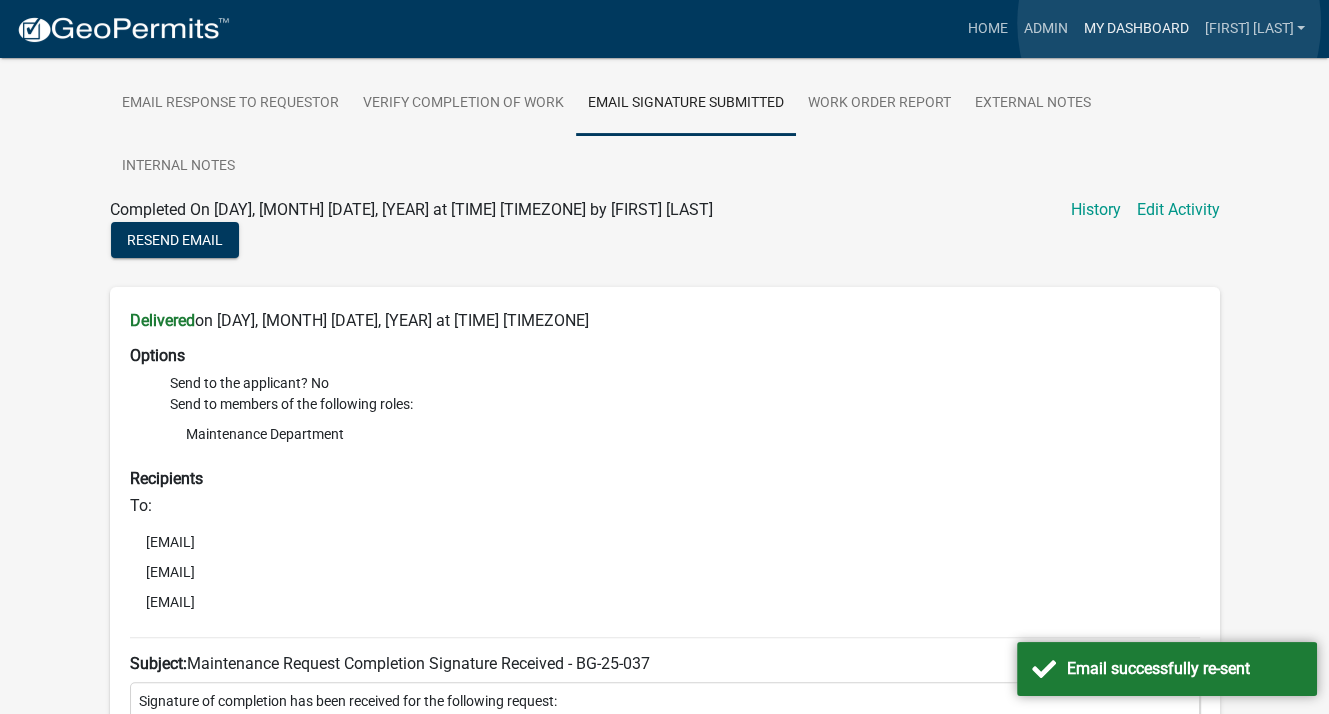 click on "My Dashboard" at bounding box center (1135, 29) 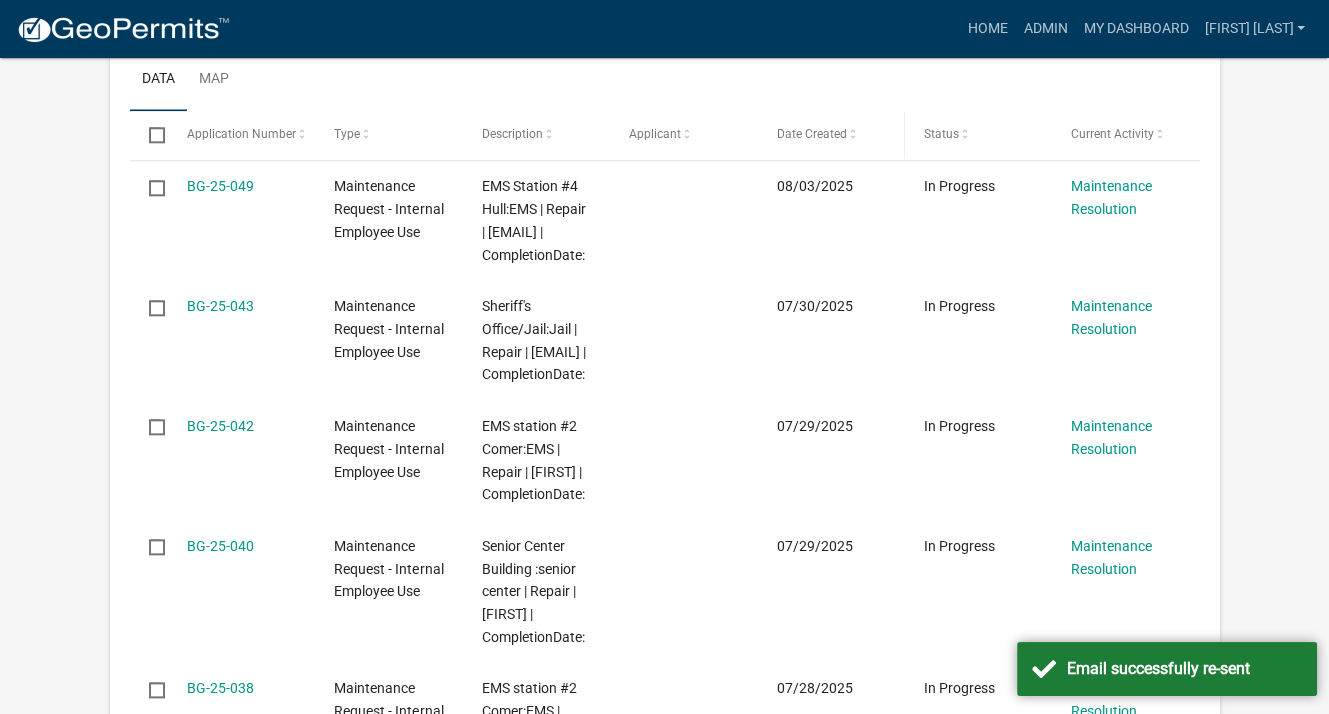 scroll, scrollTop: 1828, scrollLeft: 0, axis: vertical 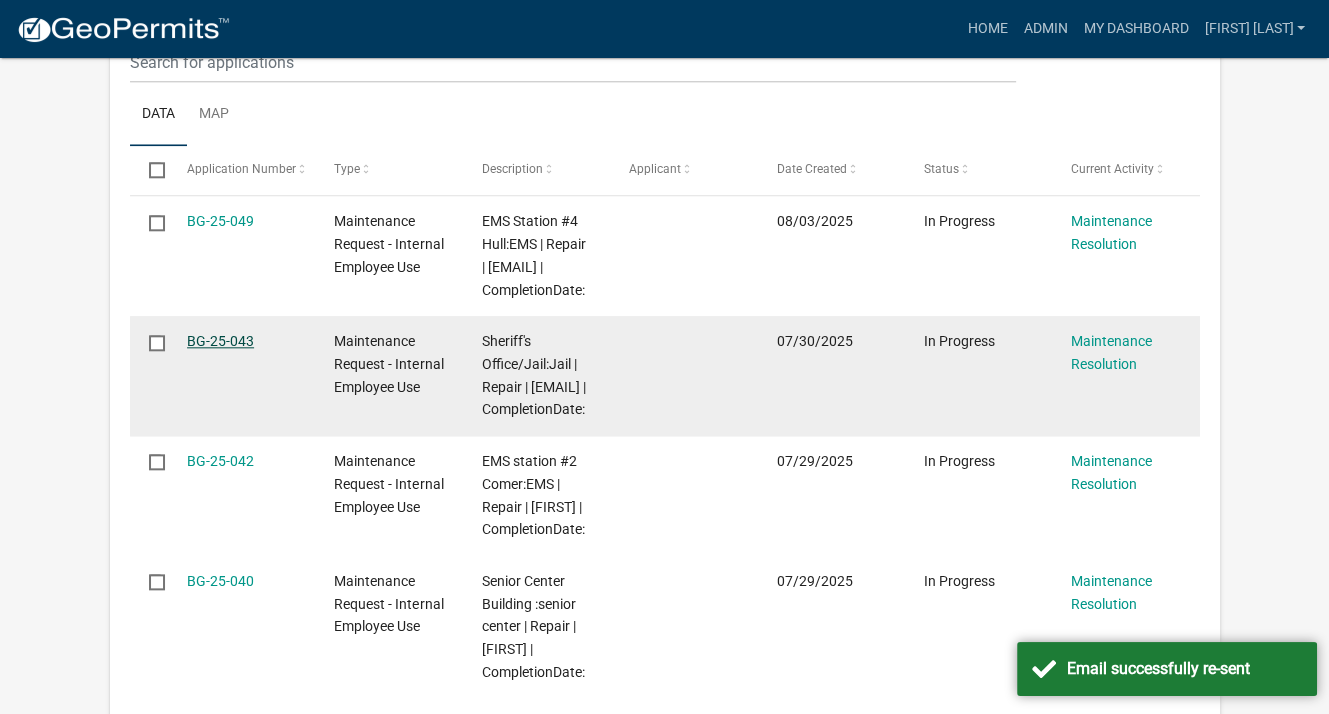 click on "BG-25-043" 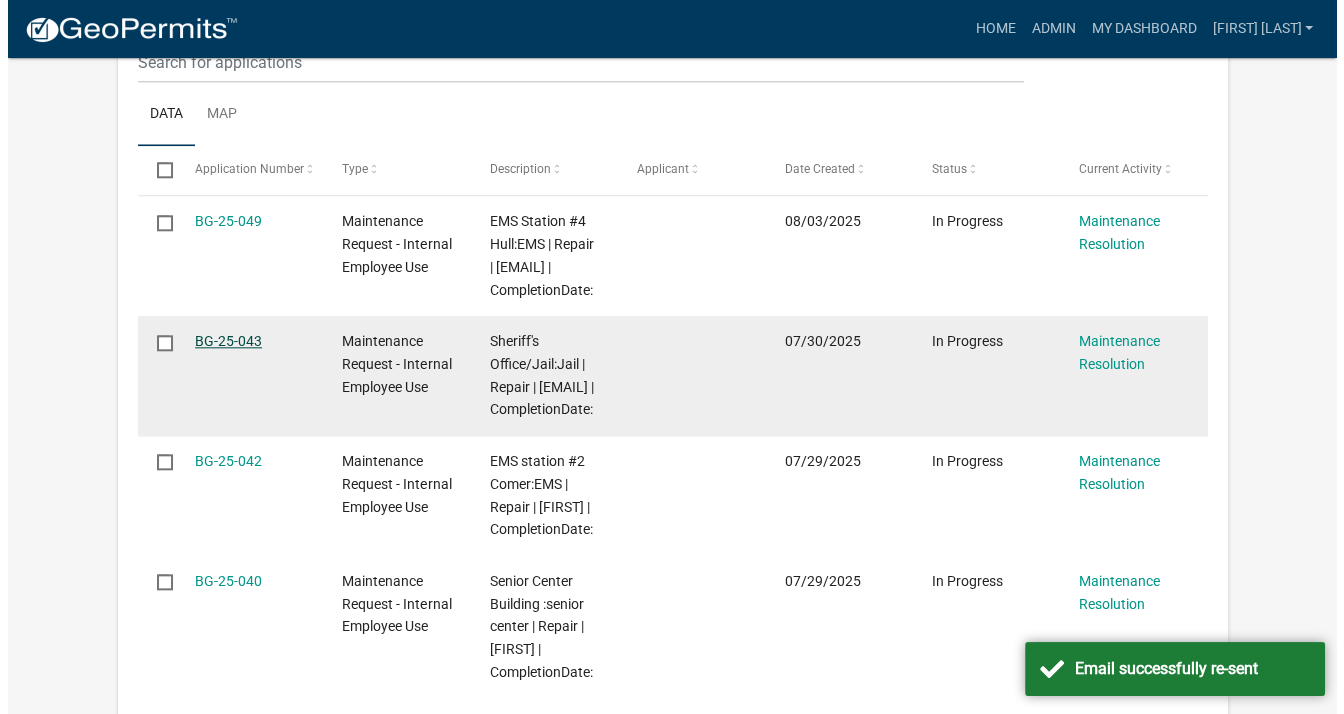 scroll, scrollTop: 0, scrollLeft: 0, axis: both 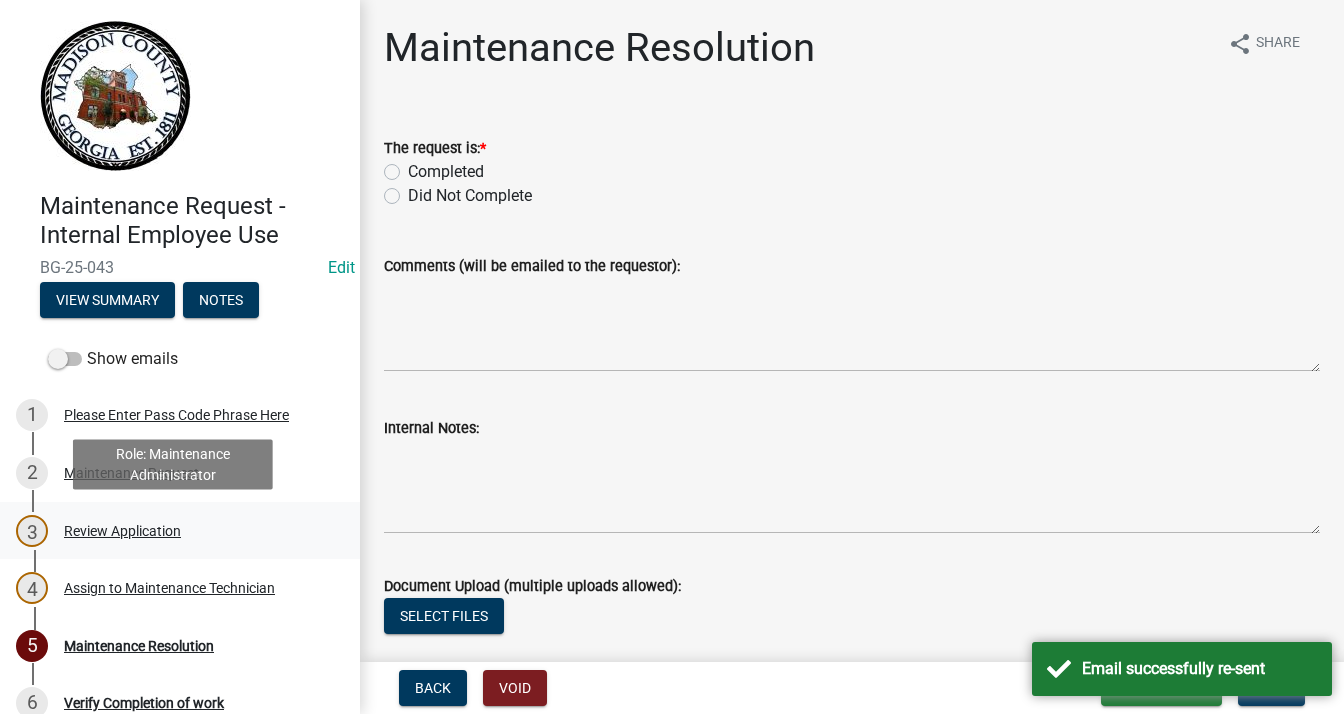 click on "Review Application" at bounding box center (122, 531) 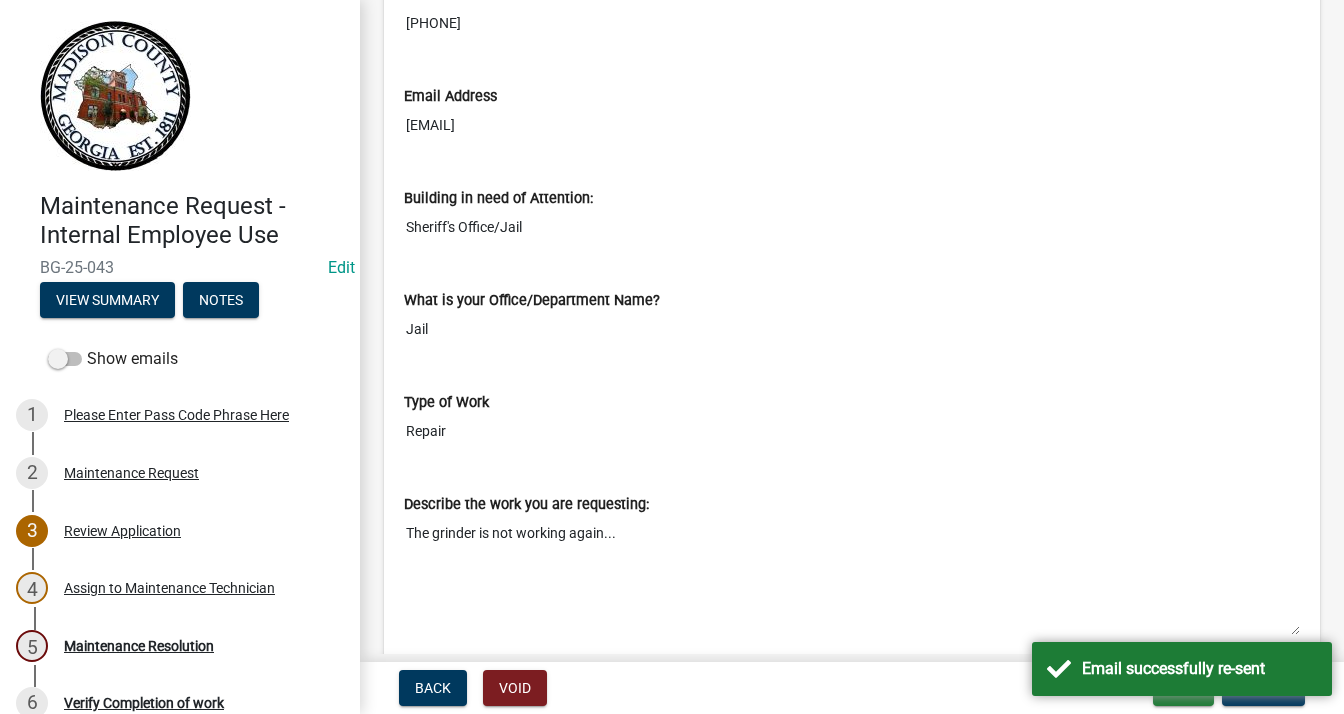 scroll, scrollTop: 0, scrollLeft: 0, axis: both 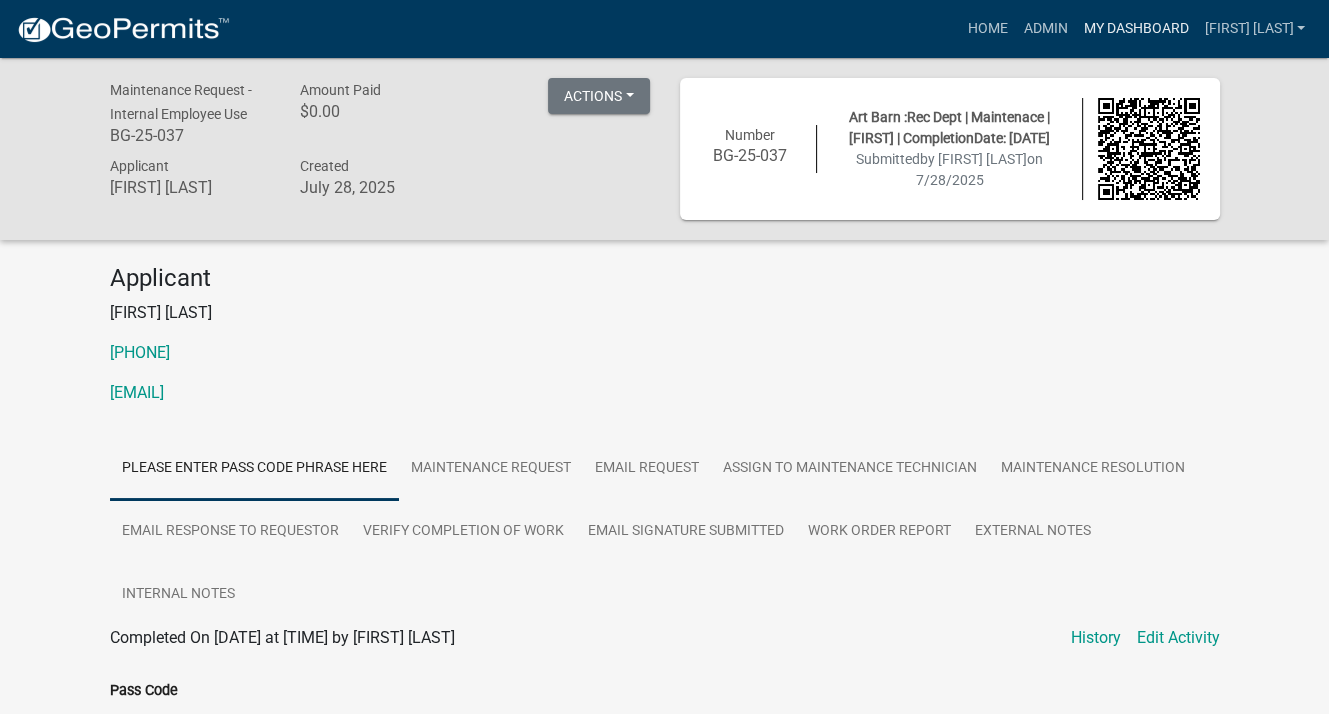 click on "My Dashboard" at bounding box center [1135, 29] 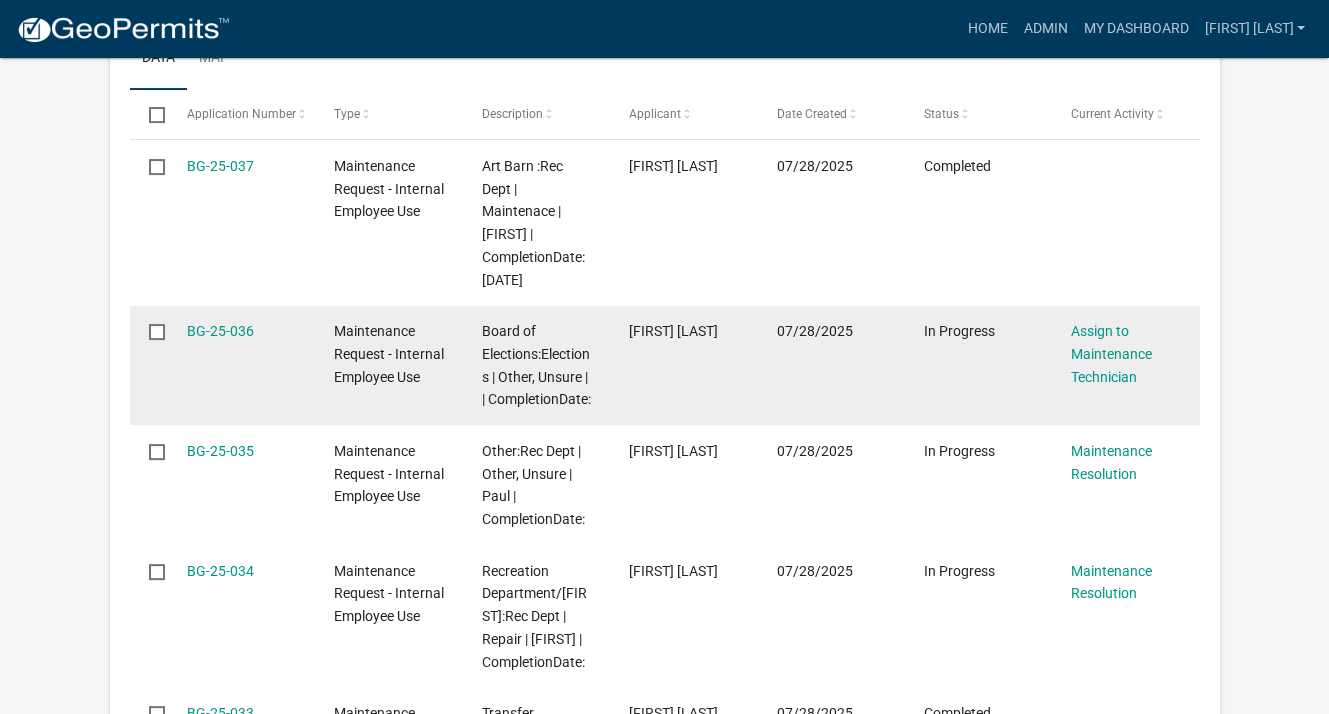 scroll, scrollTop: 400, scrollLeft: 0, axis: vertical 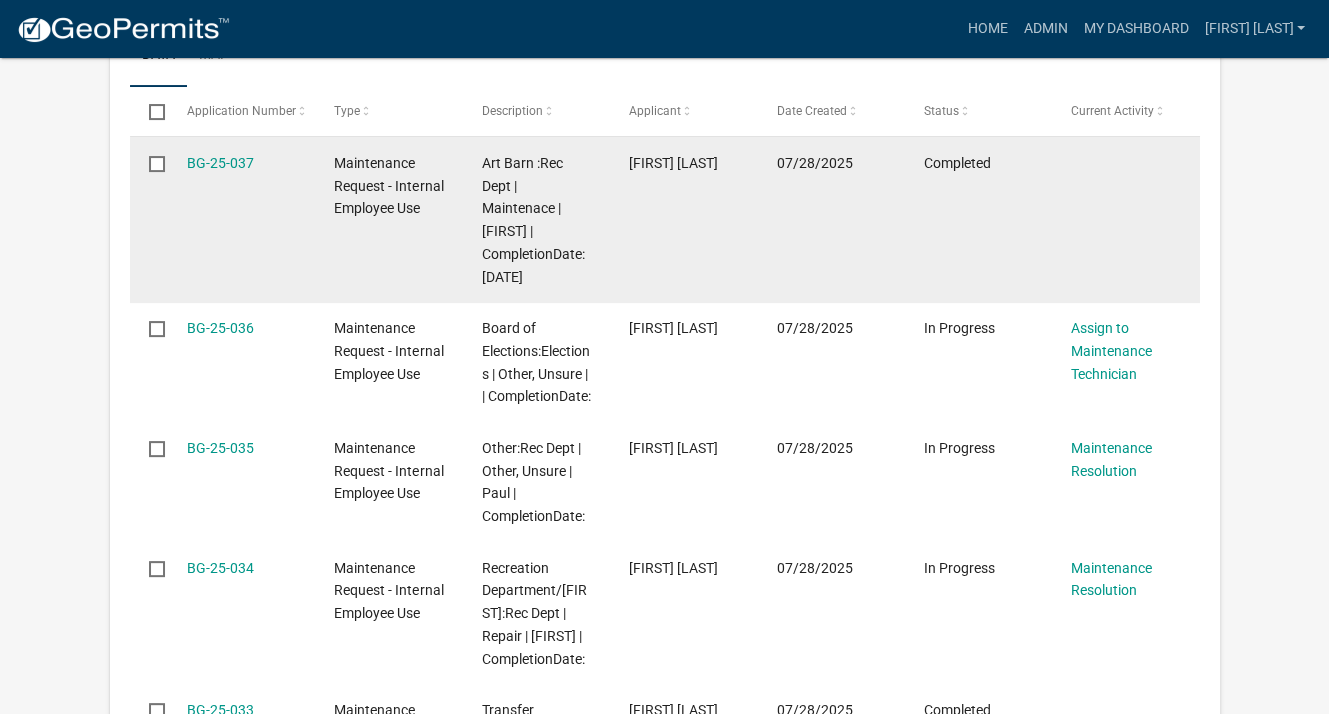 click 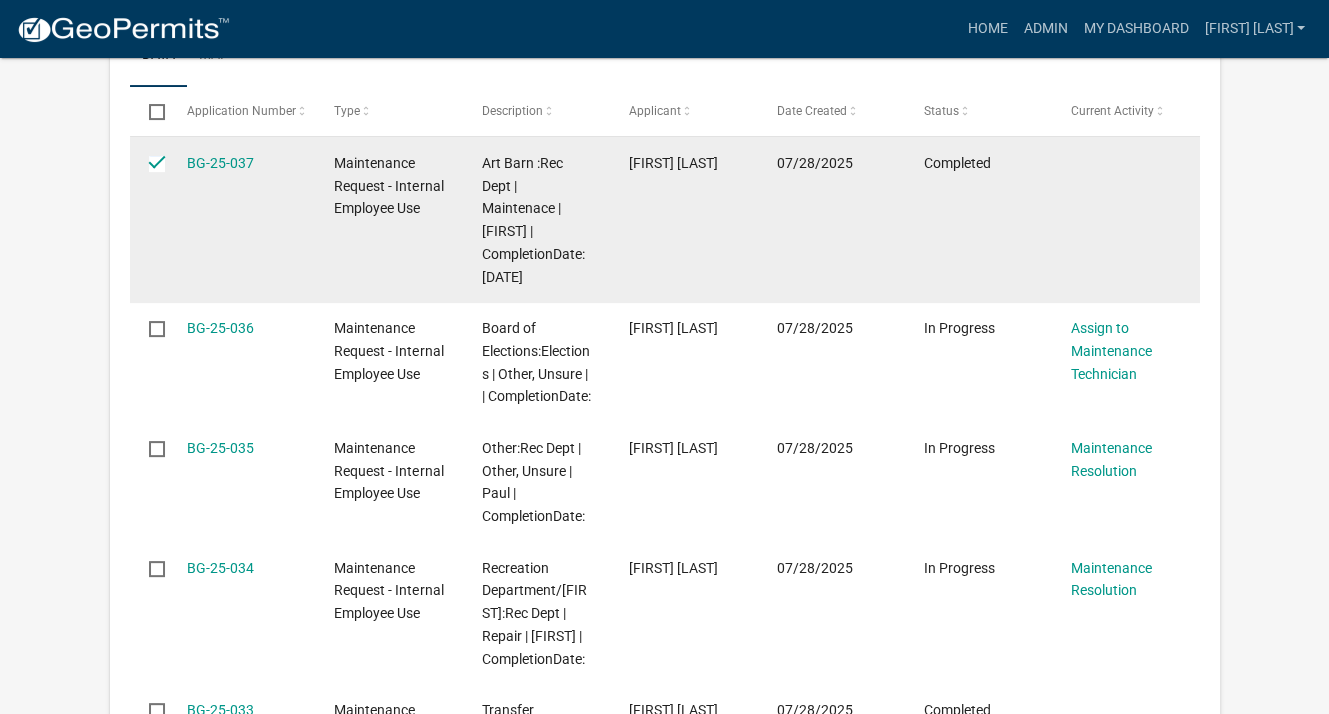 checkbox on "true" 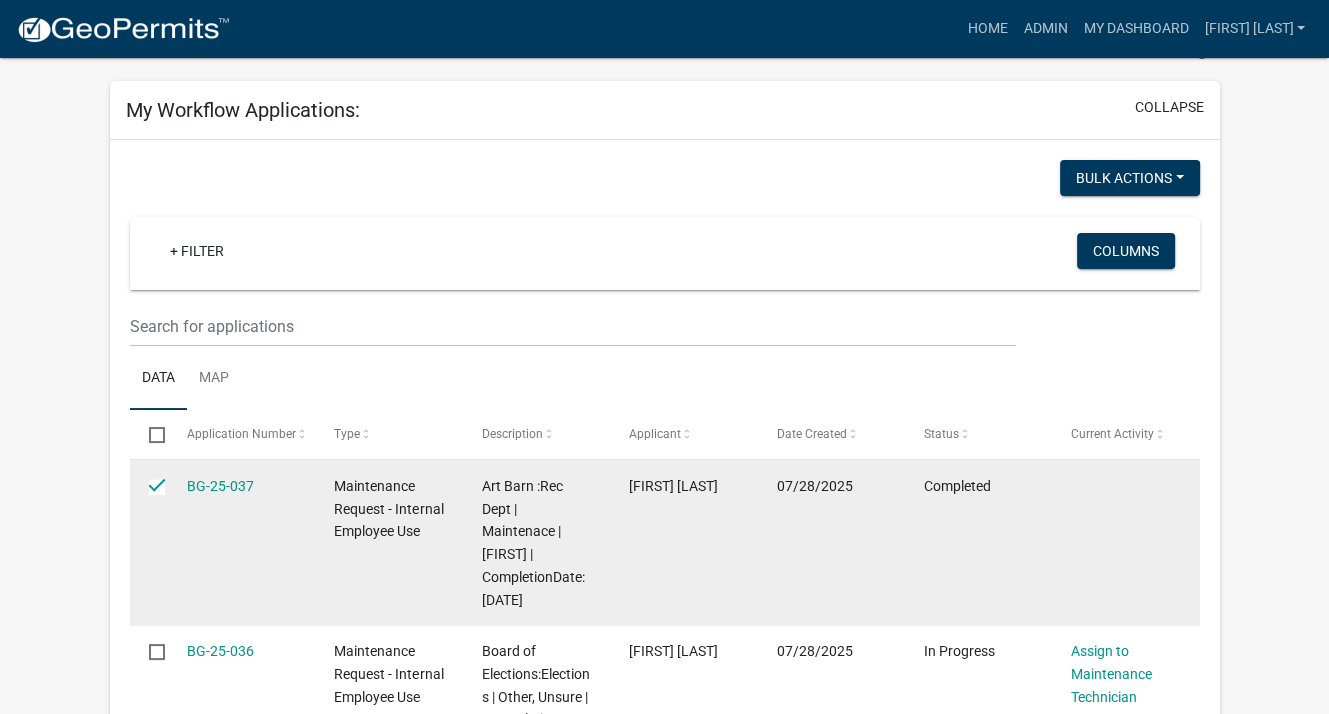 scroll, scrollTop: 0, scrollLeft: 0, axis: both 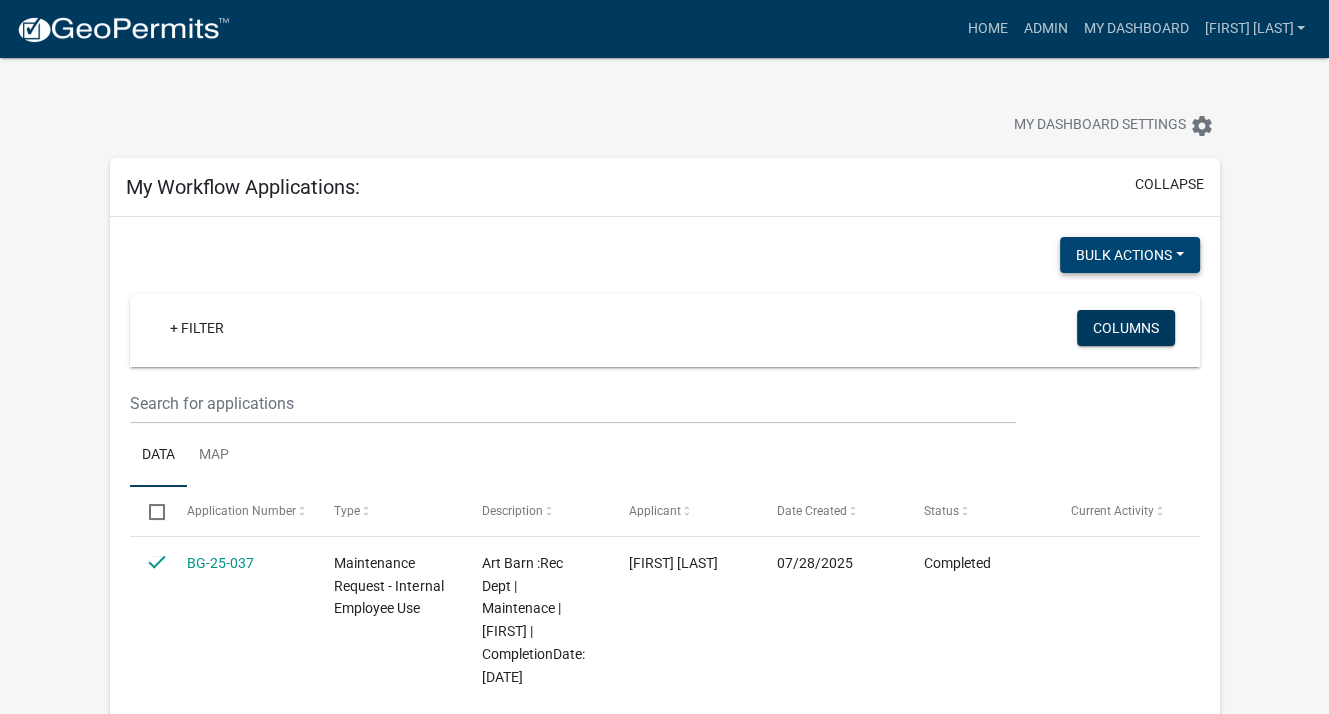 click on "Bulk Actions" at bounding box center [1130, 255] 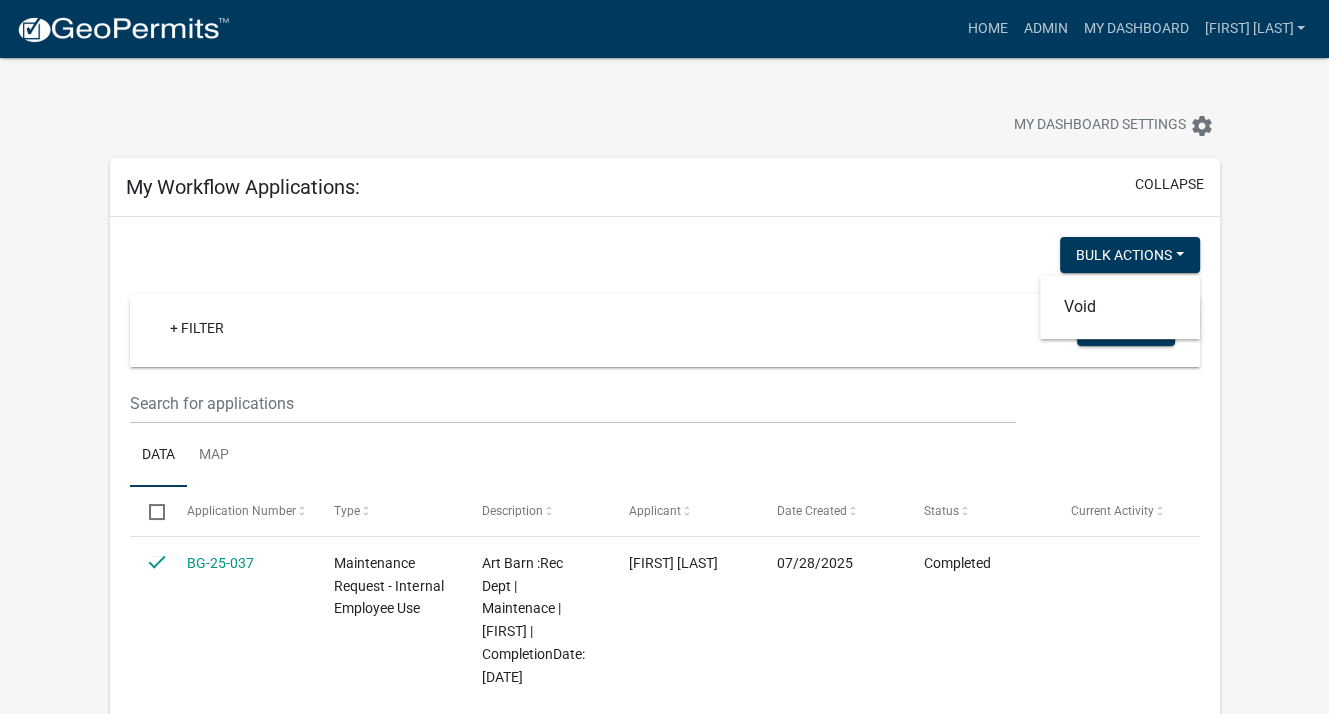 click on "Bulk Actions   Void" at bounding box center (940, 257) 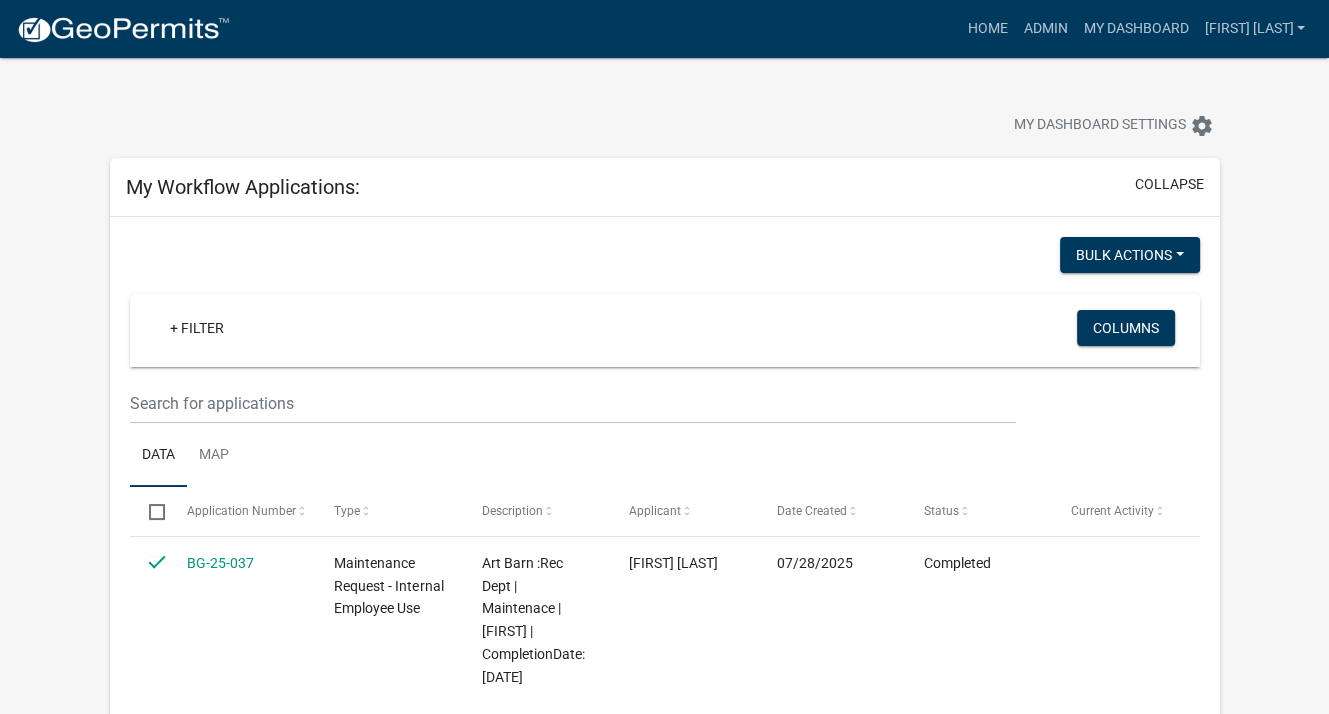 click on "more_horiz  Home  Admin  My Dashboard   [FIRST] [LAST]  Admin Account Logout My Dashboard Settings  settings My Workflow Applications:  collapse   Bulk Actions   Void   + Filter   Columns  Data Map Select Application Number Type Description Applicant Date Created Status Current Activity  BG-25-037  Maintenance Request - Internal Employee Use Art  Barn :Rec Dept | Maintenace | [FIRST] | CompletionDate: [DATE] [FIRST] [LAST] [DATE]  Completed  BG-25-036  Maintenance Request - Internal Employee Use Board of Elections:Elections | Other, Unsure  |  | CompletionDate:  [FIRST] [LAST] [DATE]  In Progress  Assign to Maintenance Technician   BG-25-035  Maintenance Request - Internal Employee Use Other:Rec Dept | Other, Unsure  | [FIRST] | CompletionDate:  [FIRST] [LAST] [DATE]  In Progress  Maintenance Resolution   BG-25-034  Maintenance Request - Internal Employee Use Recreation Department/[FIRST]:Rec Dept | Repair | [FIRST] | CompletionDate:  [FIRST] [LAST] [DATE]  In Progress  Maintenance Resolution   BG-25-033  [FIRST] [LAST]" 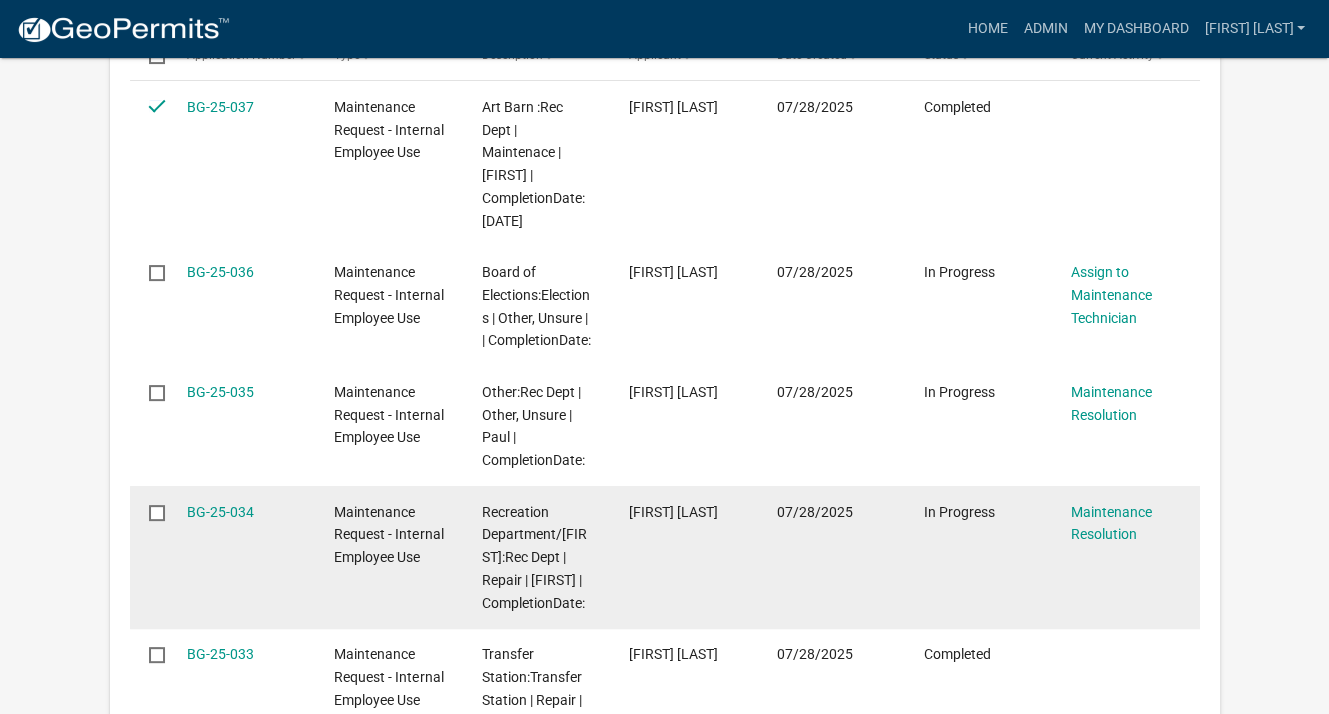 scroll, scrollTop: 500, scrollLeft: 0, axis: vertical 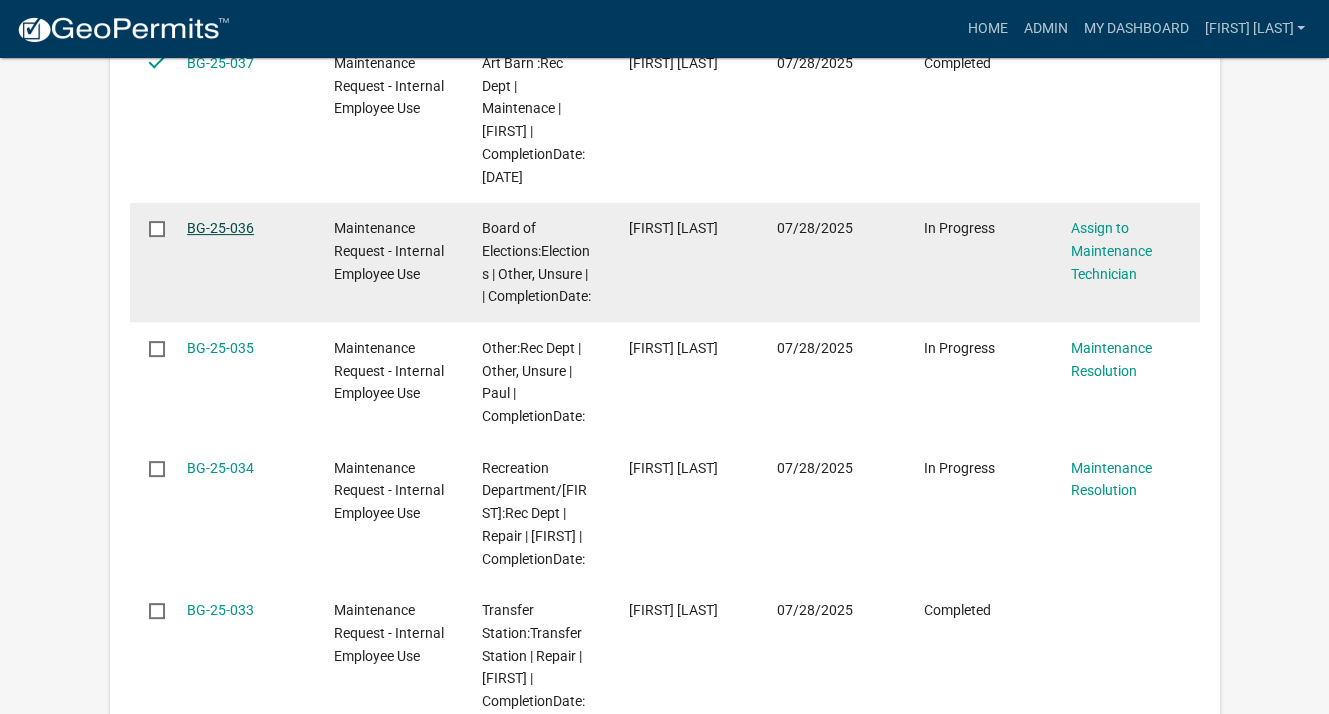 click on "BG-25-036" 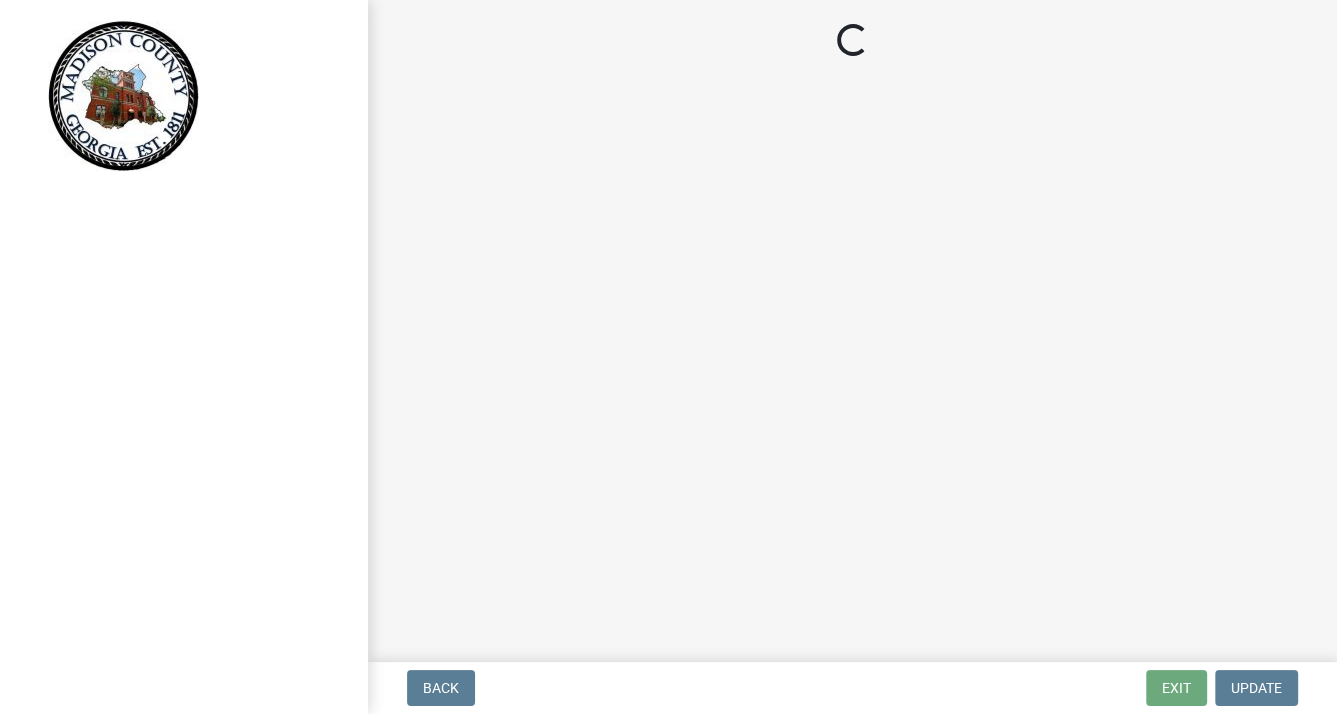 scroll, scrollTop: 0, scrollLeft: 0, axis: both 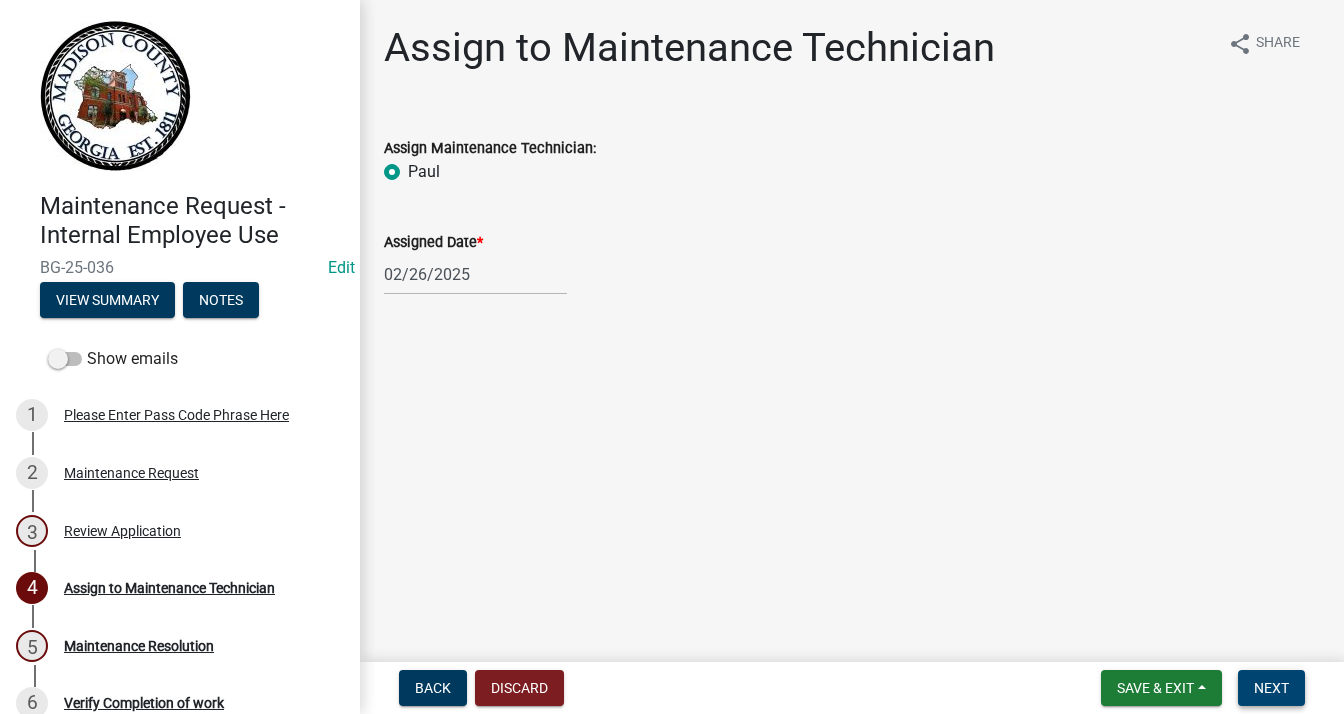 click on "Next" at bounding box center [1271, 688] 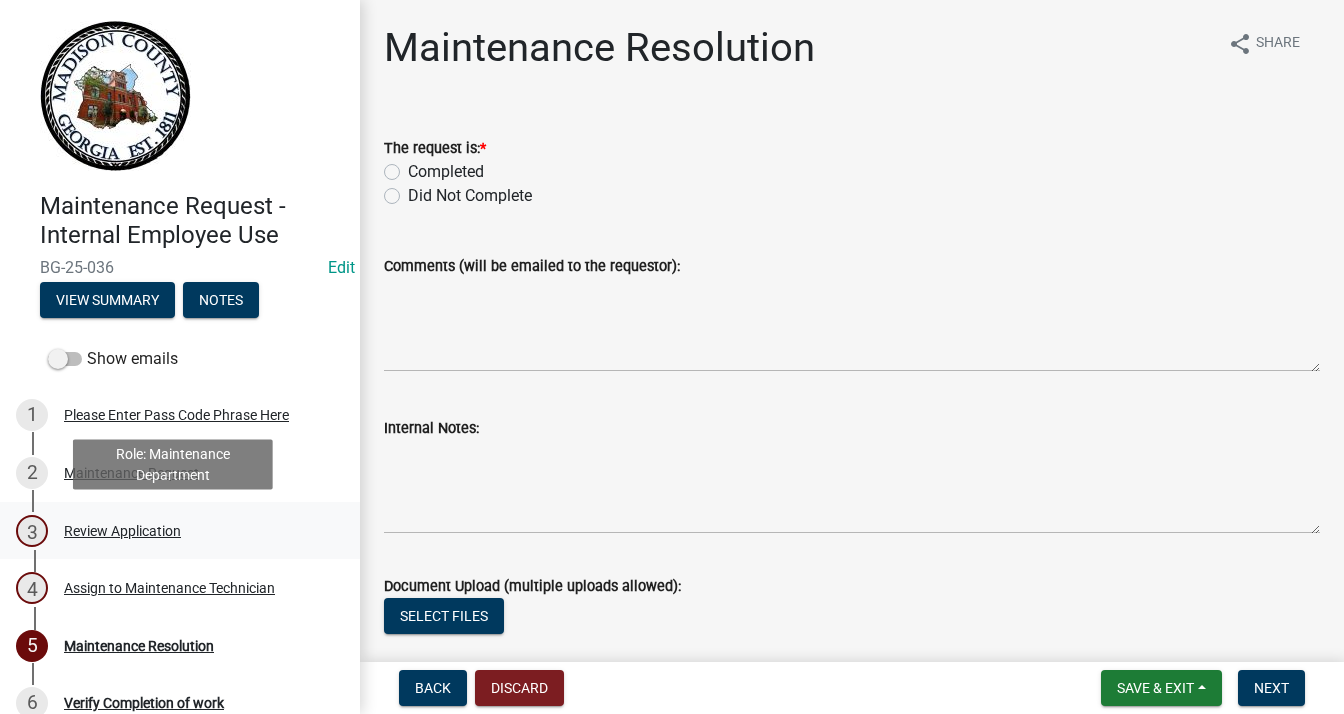 click on "Review Application" at bounding box center (122, 531) 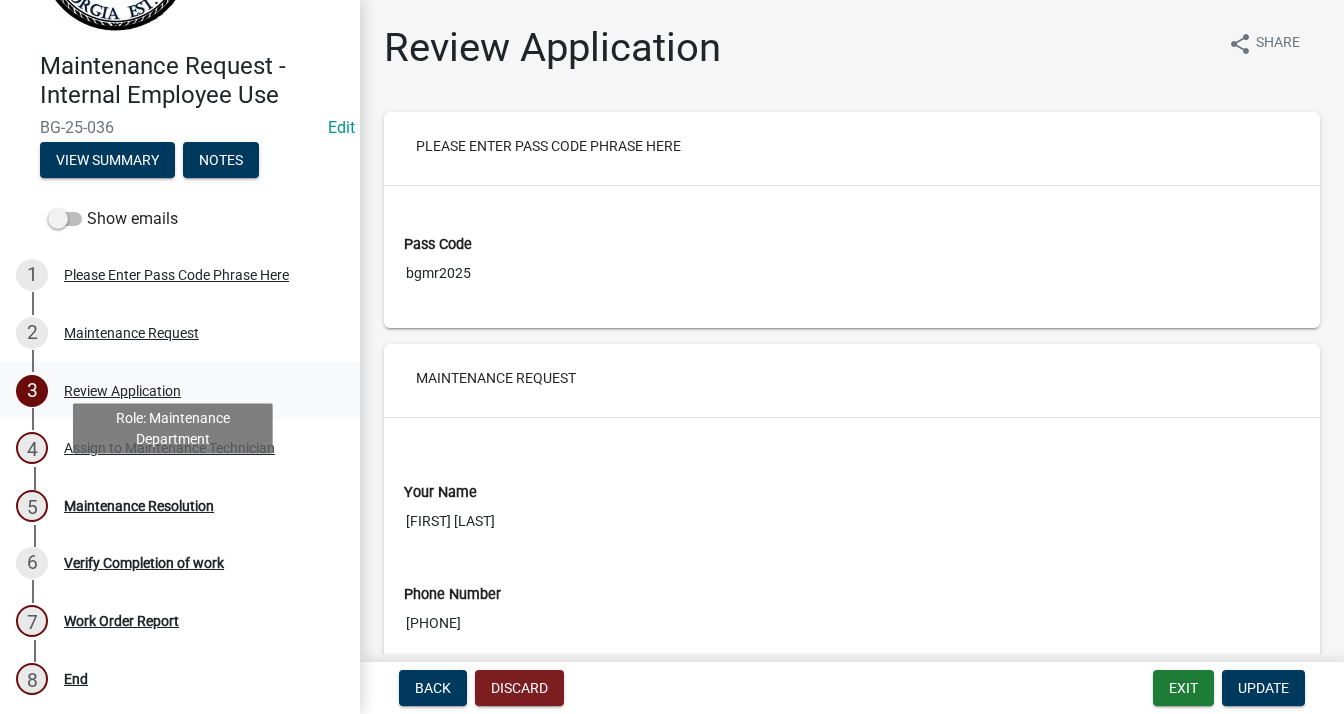 scroll, scrollTop: 141, scrollLeft: 0, axis: vertical 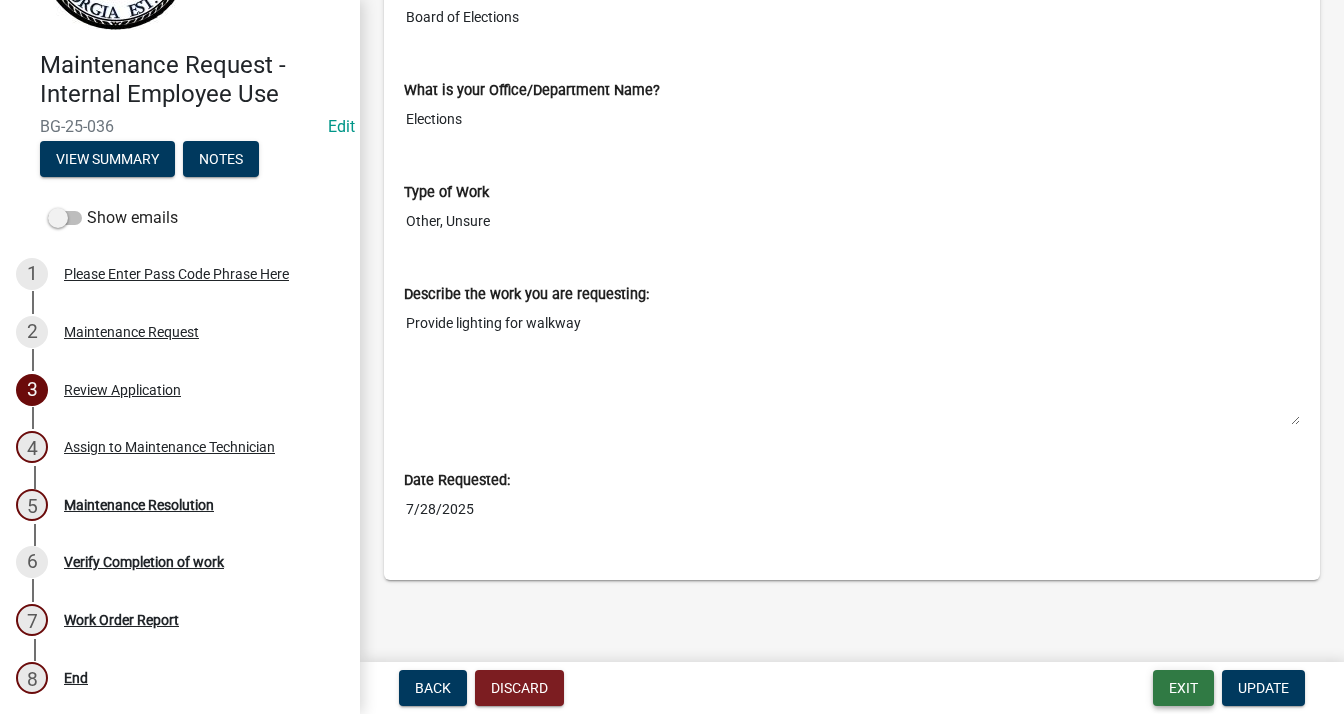 click on "Exit" at bounding box center [1183, 688] 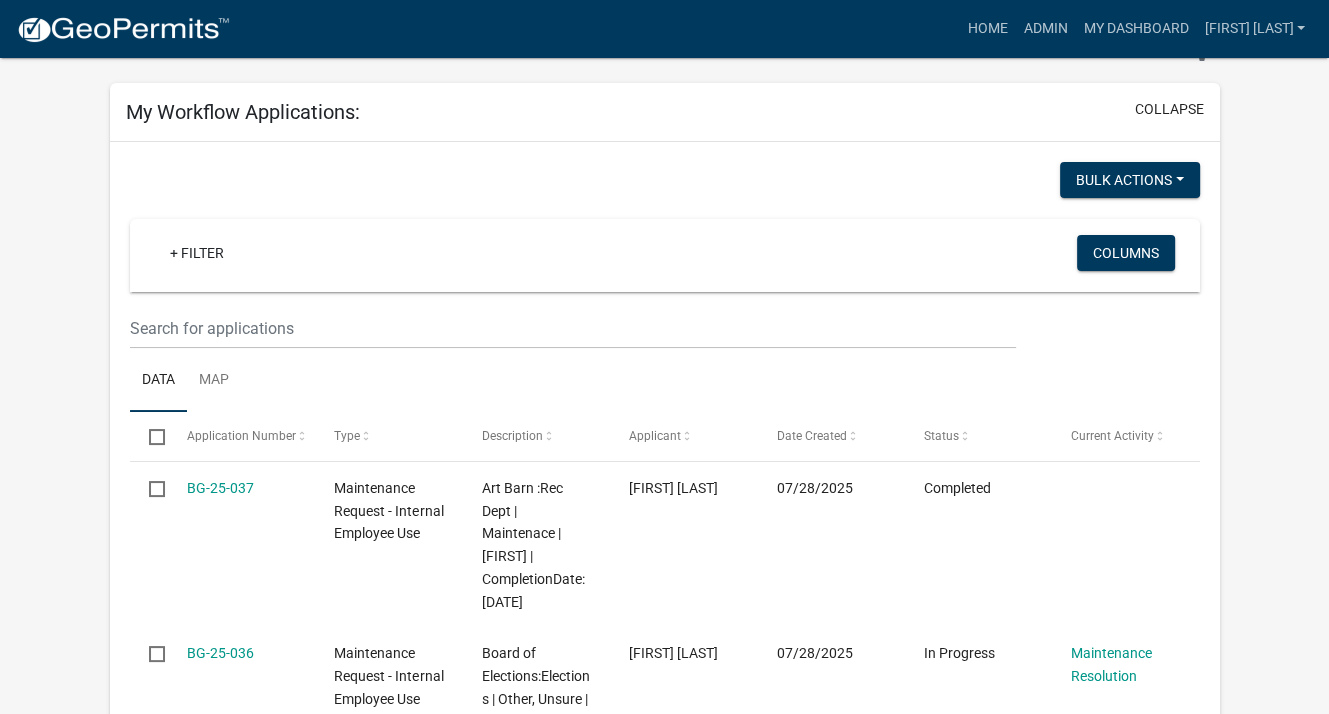 scroll, scrollTop: 500, scrollLeft: 0, axis: vertical 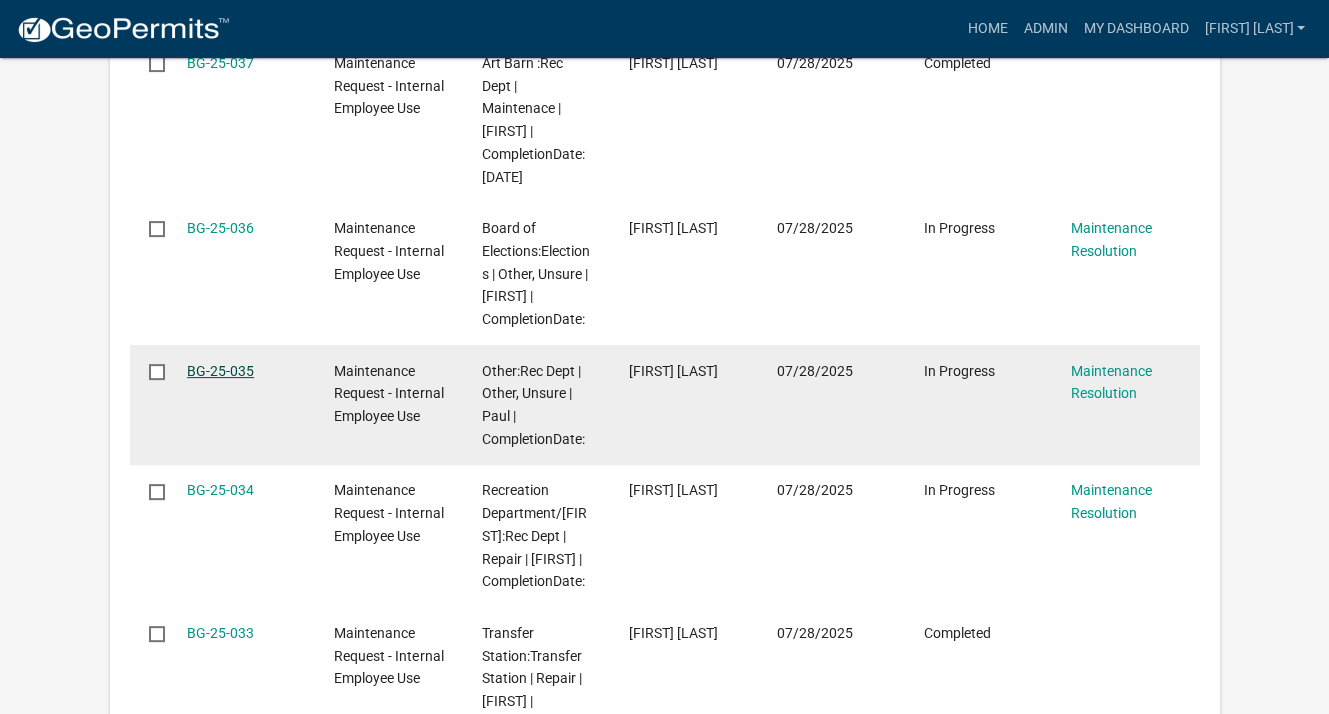 click on "BG-25-035" 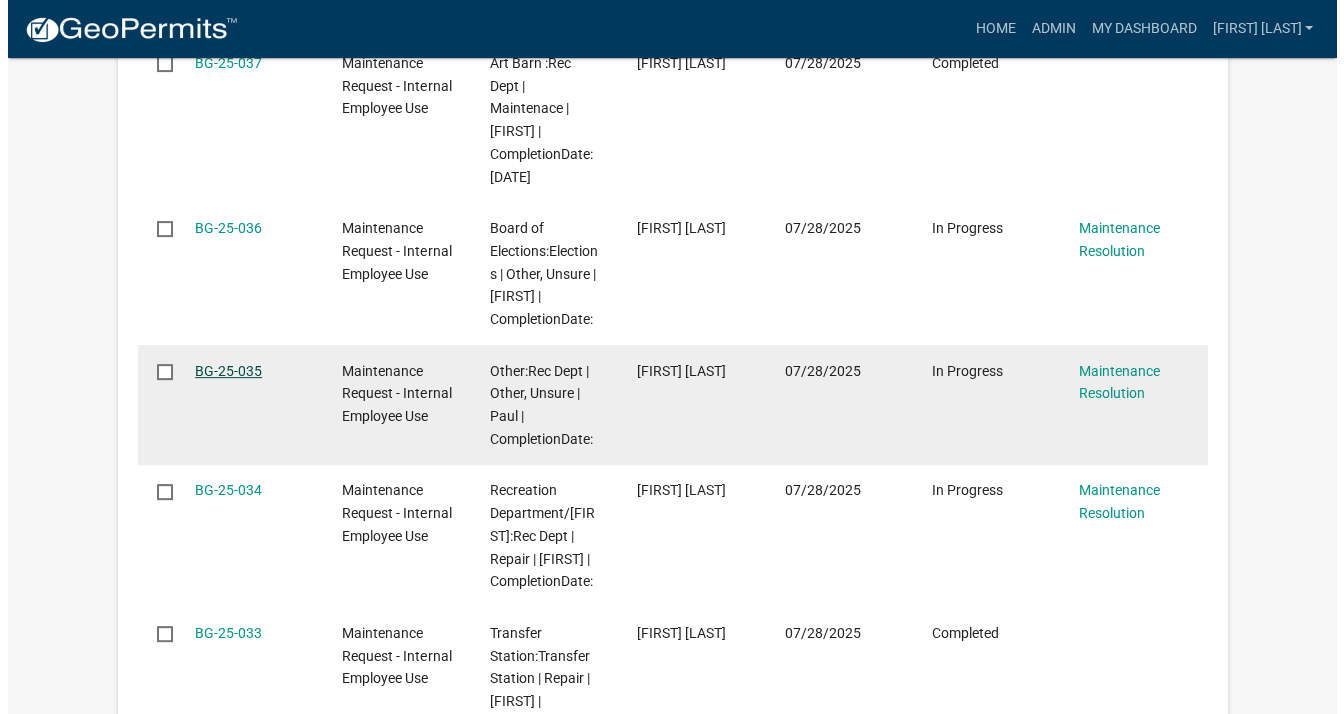 scroll, scrollTop: 0, scrollLeft: 0, axis: both 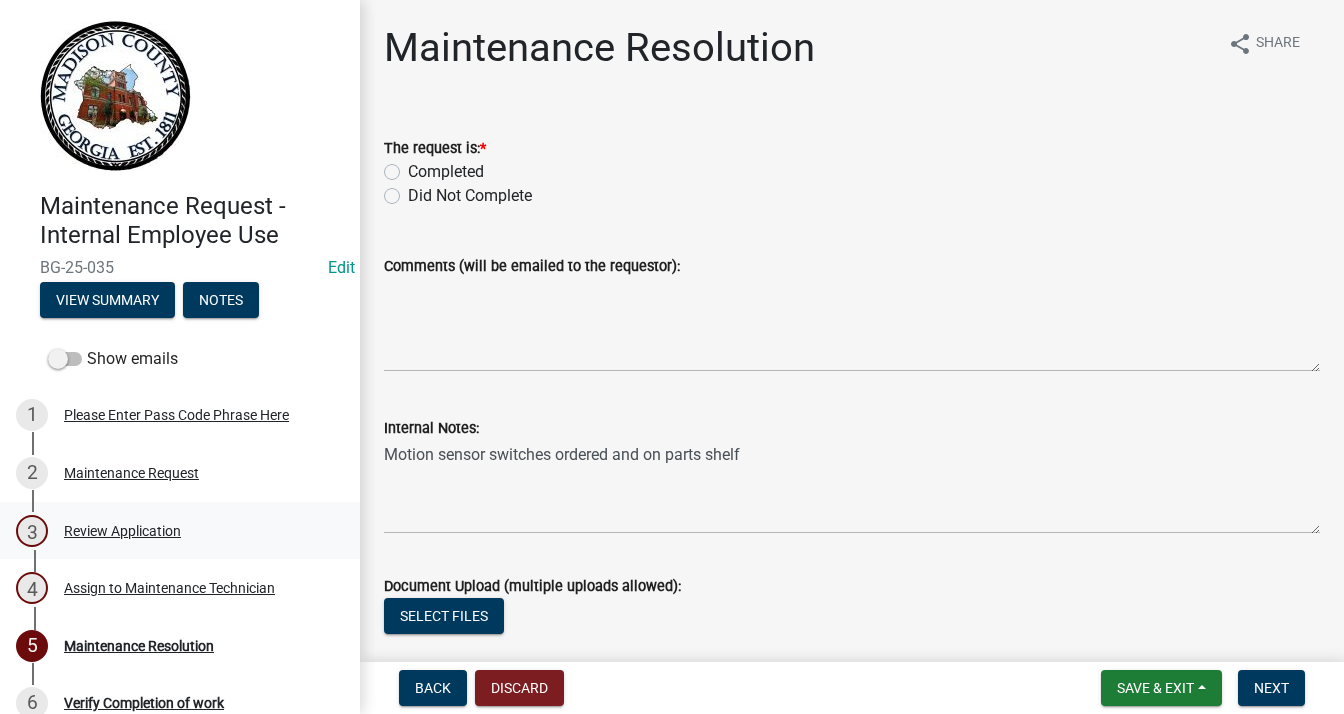 click on "Review Application" at bounding box center [122, 531] 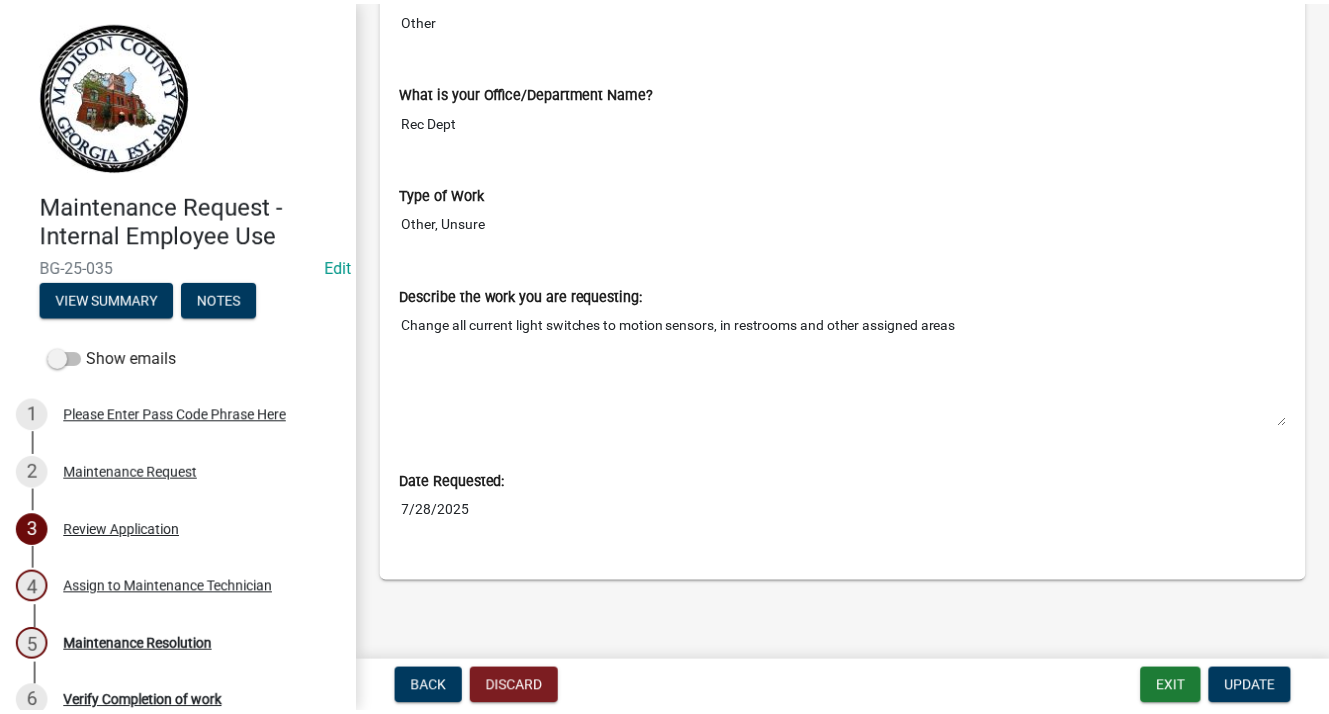 scroll, scrollTop: 810, scrollLeft: 0, axis: vertical 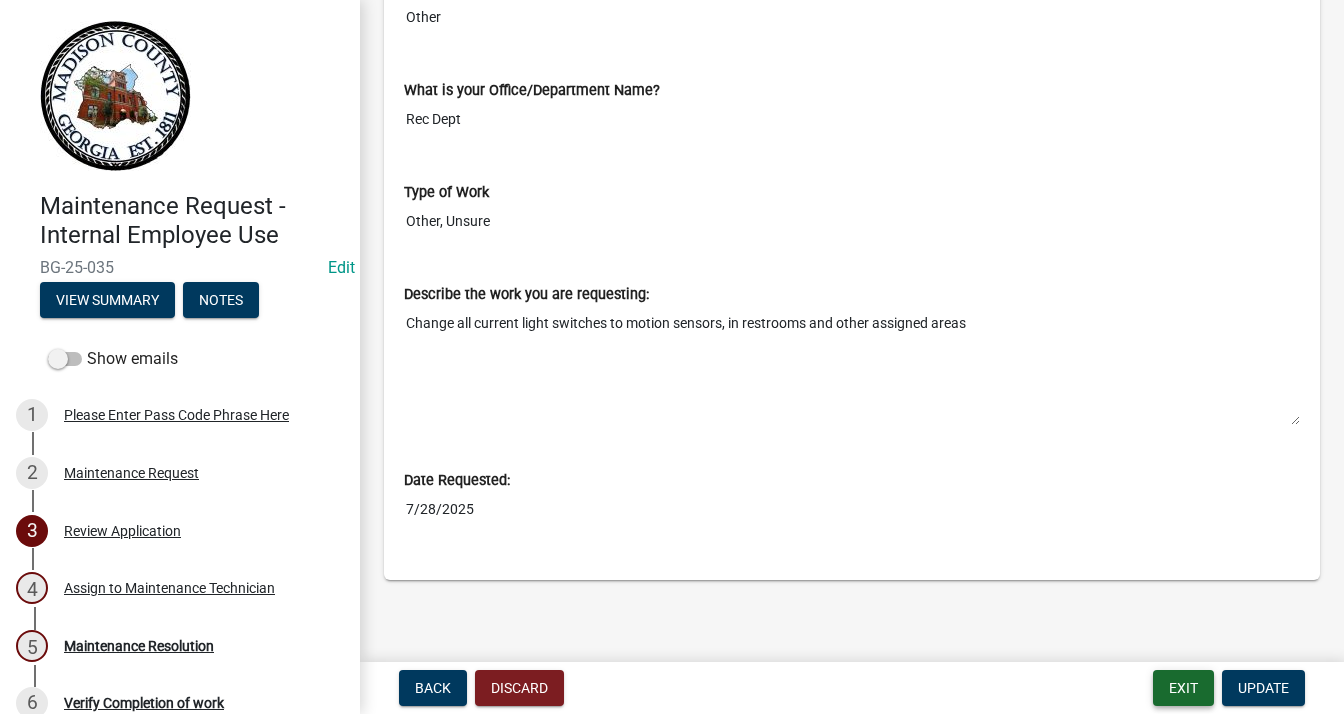 click on "Exit" at bounding box center (1183, 688) 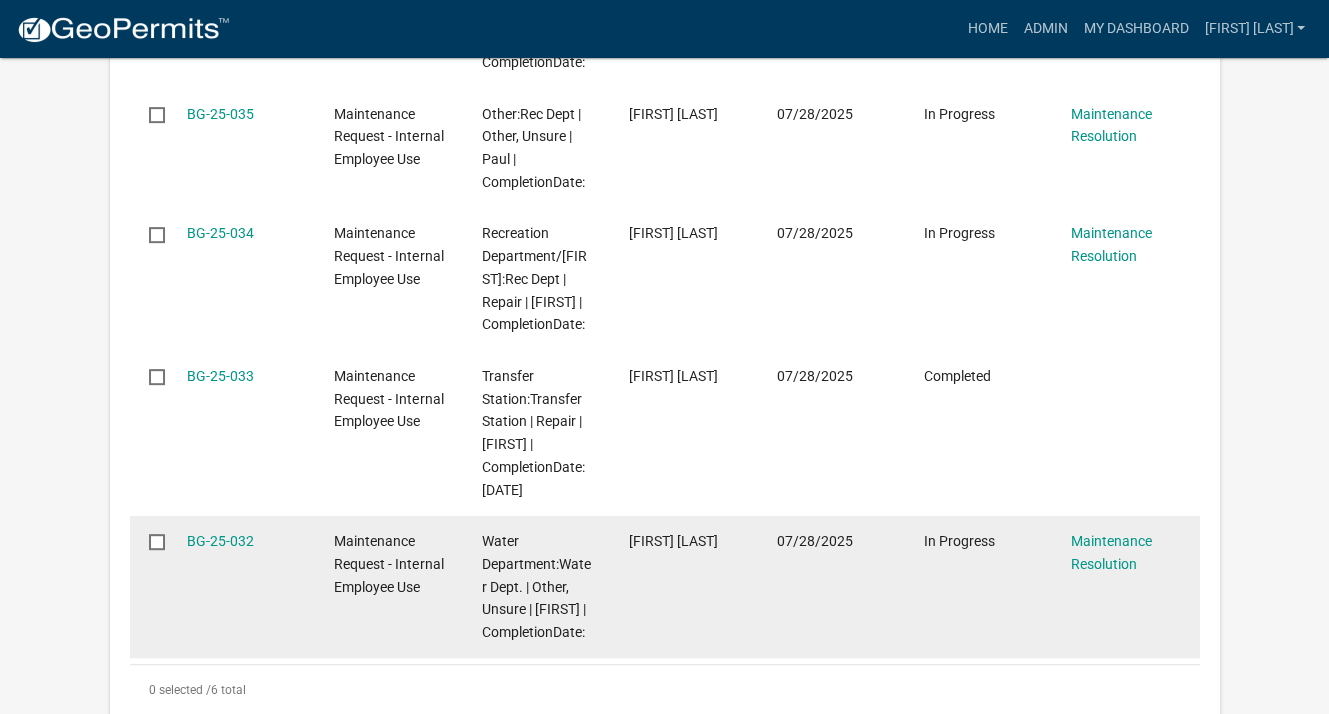 scroll, scrollTop: 800, scrollLeft: 0, axis: vertical 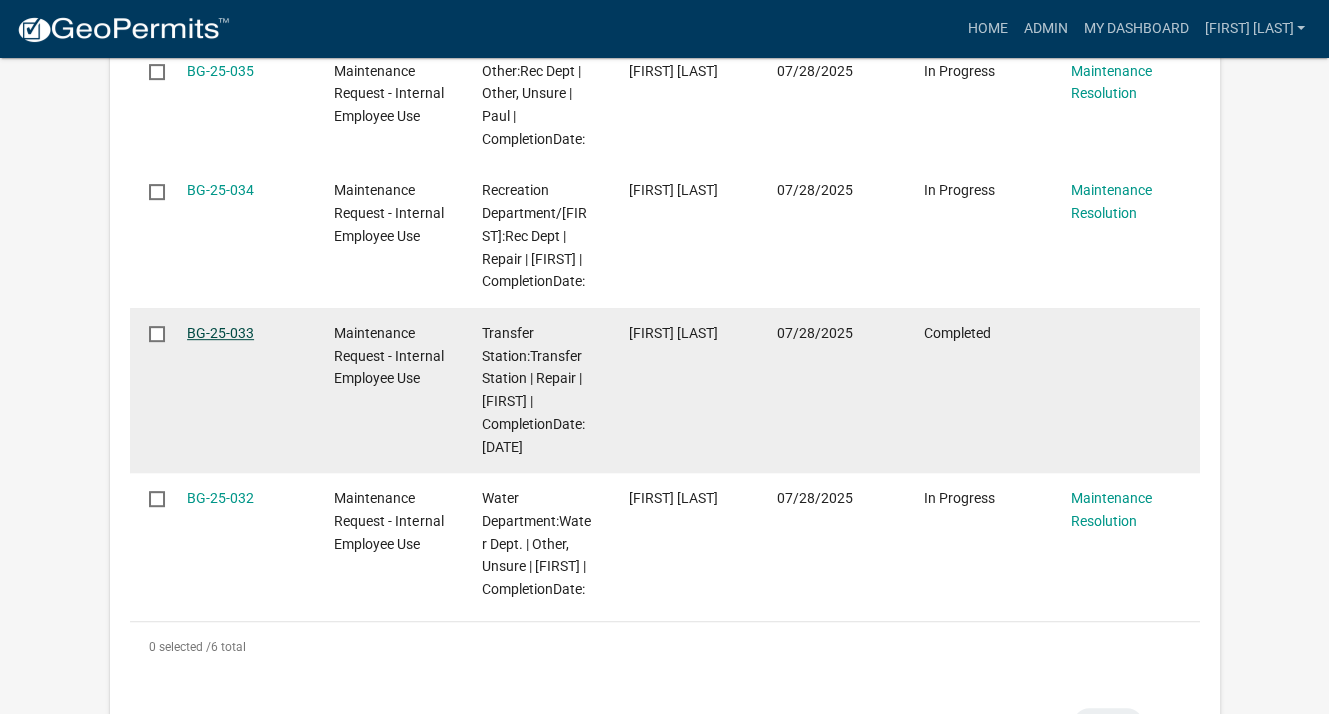 click on "BG-25-033" 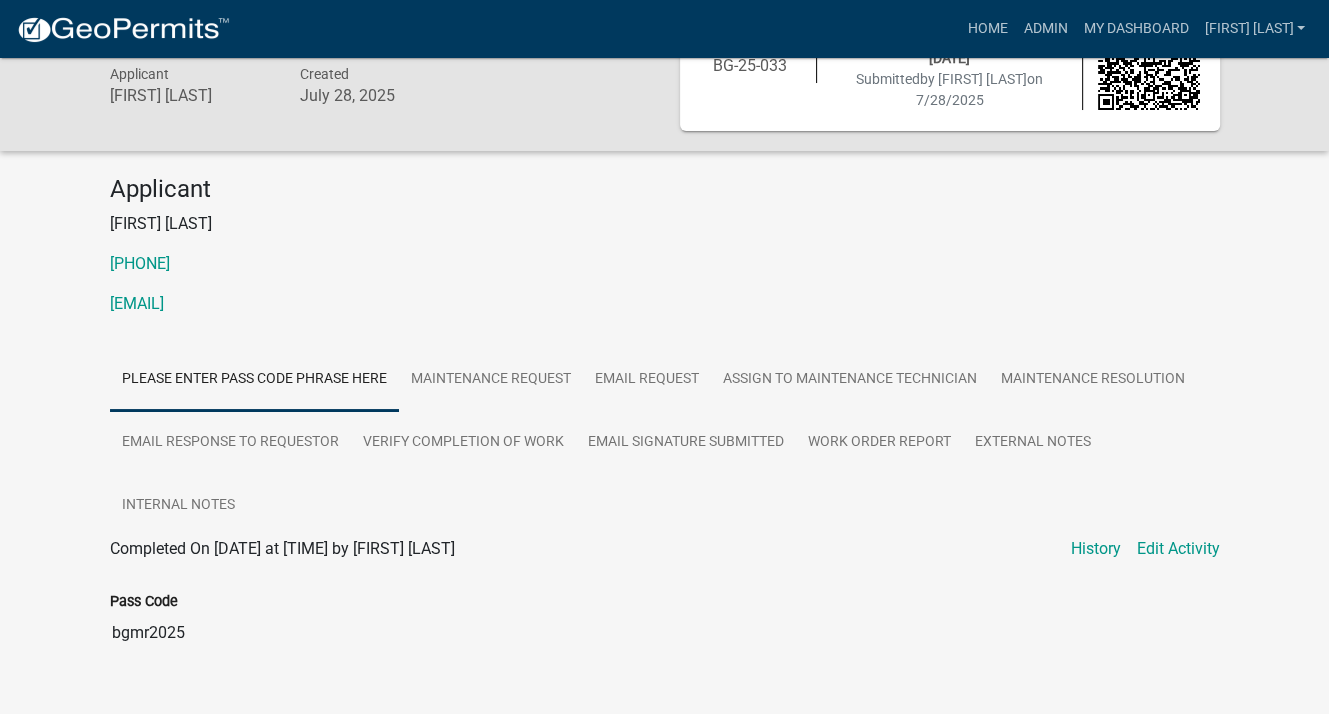 scroll, scrollTop: 132, scrollLeft: 0, axis: vertical 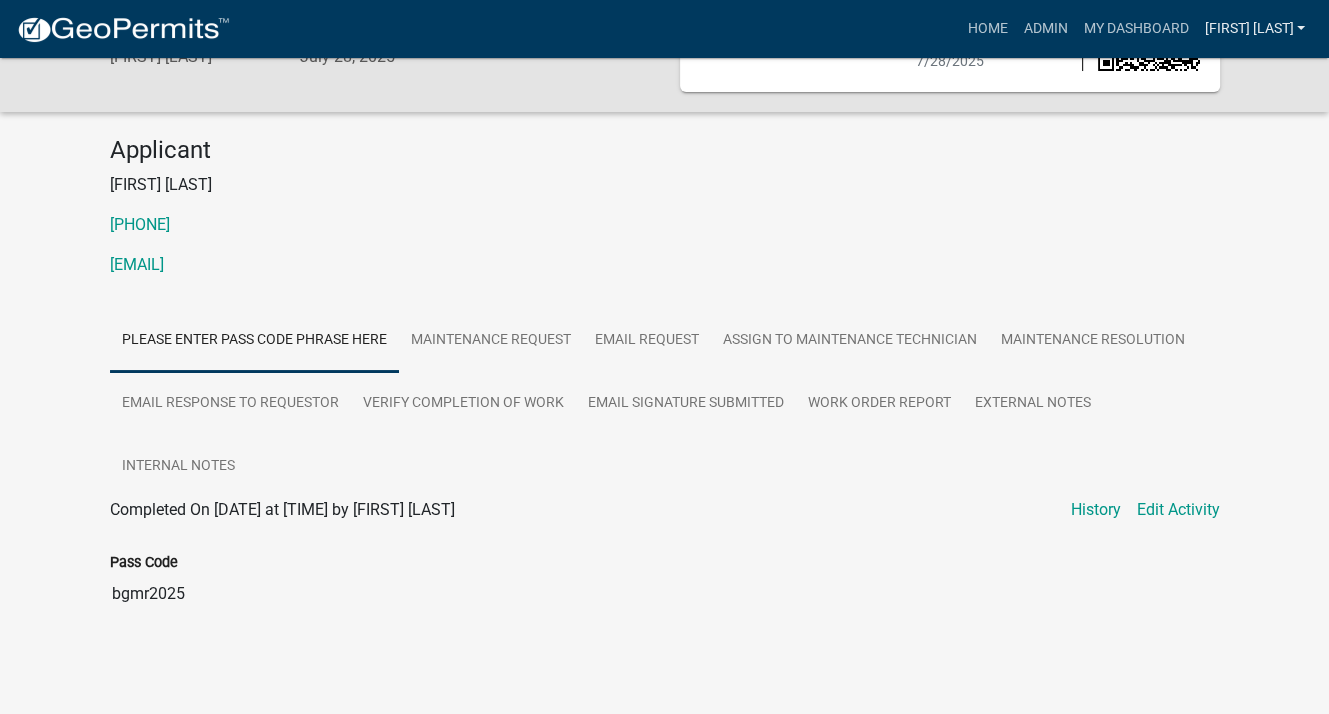 click on "[FIRST] [LAST]" at bounding box center [1254, 29] 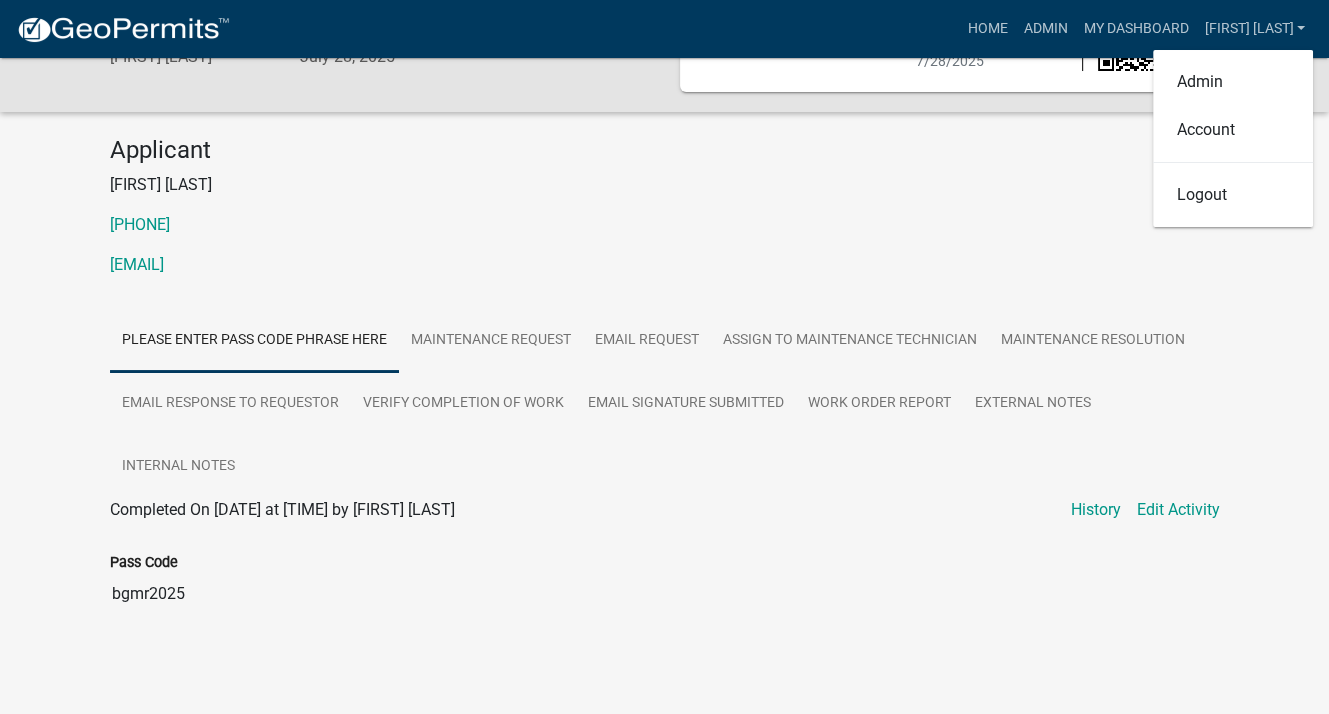 click on "[PHONE]" 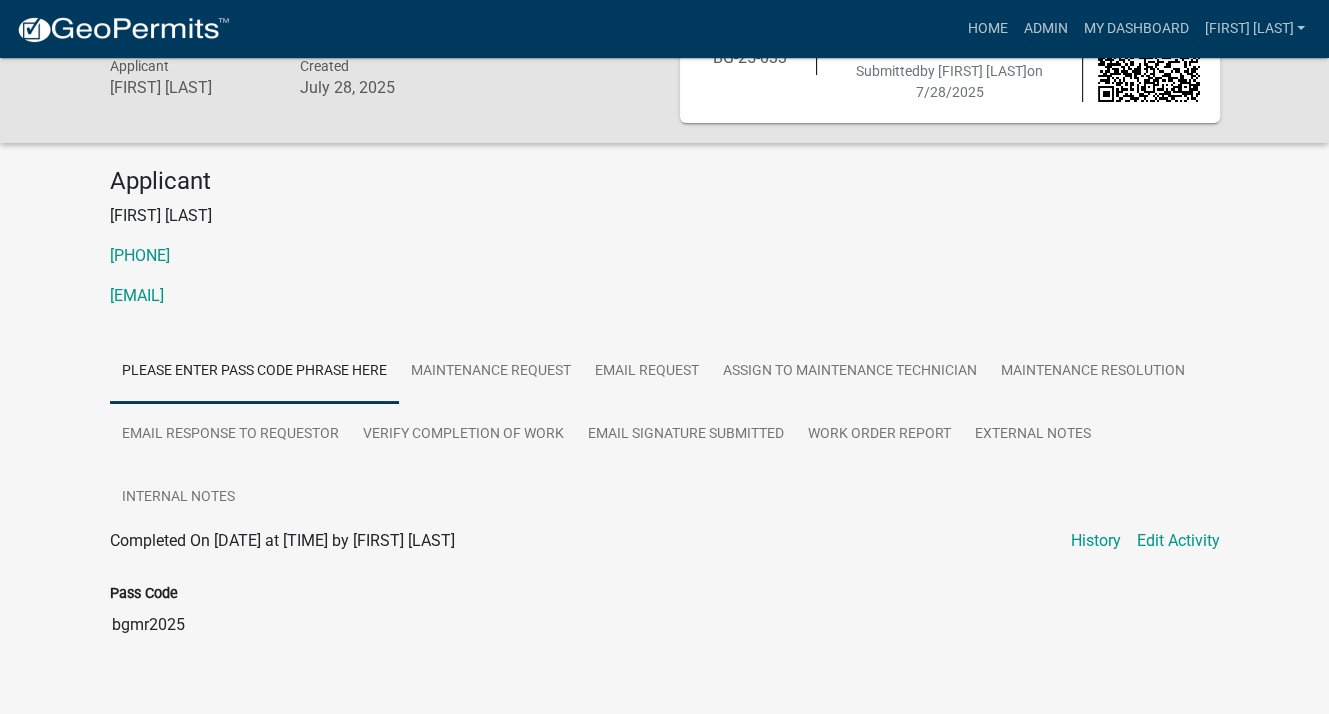 scroll, scrollTop: 0, scrollLeft: 0, axis: both 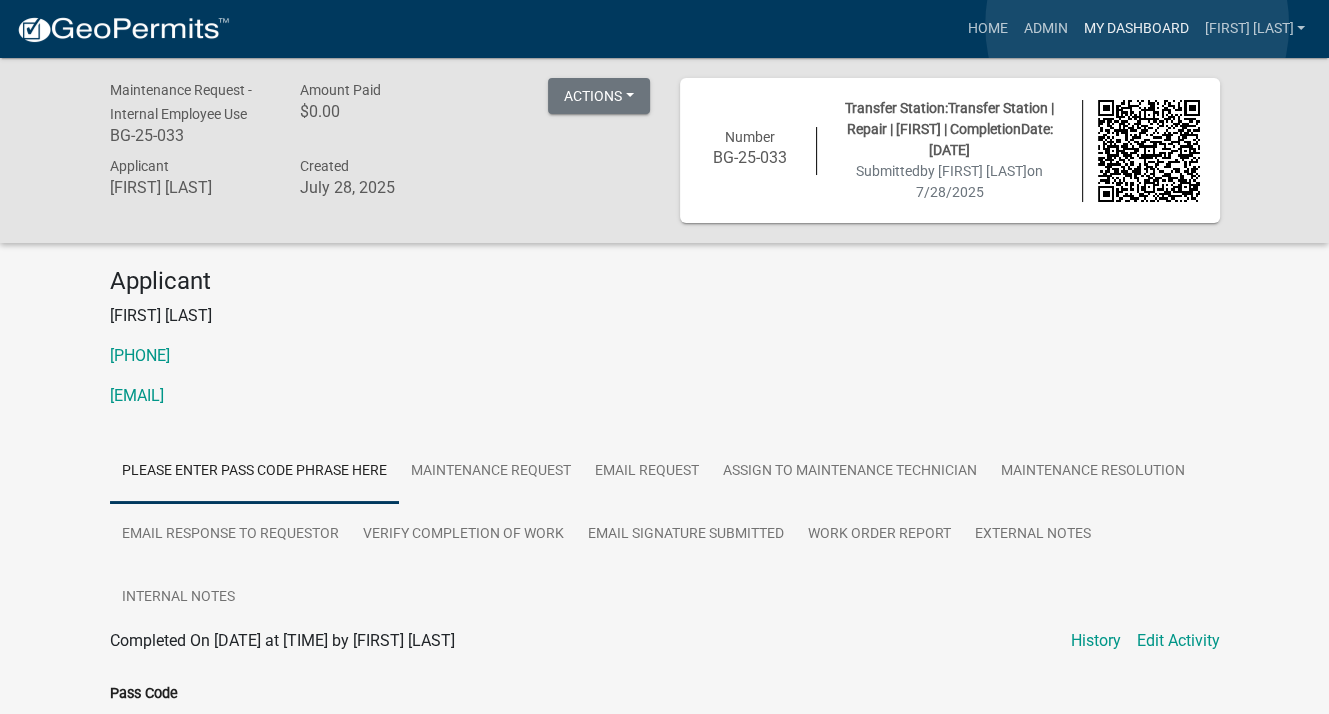 click on "My Dashboard" at bounding box center [1135, 29] 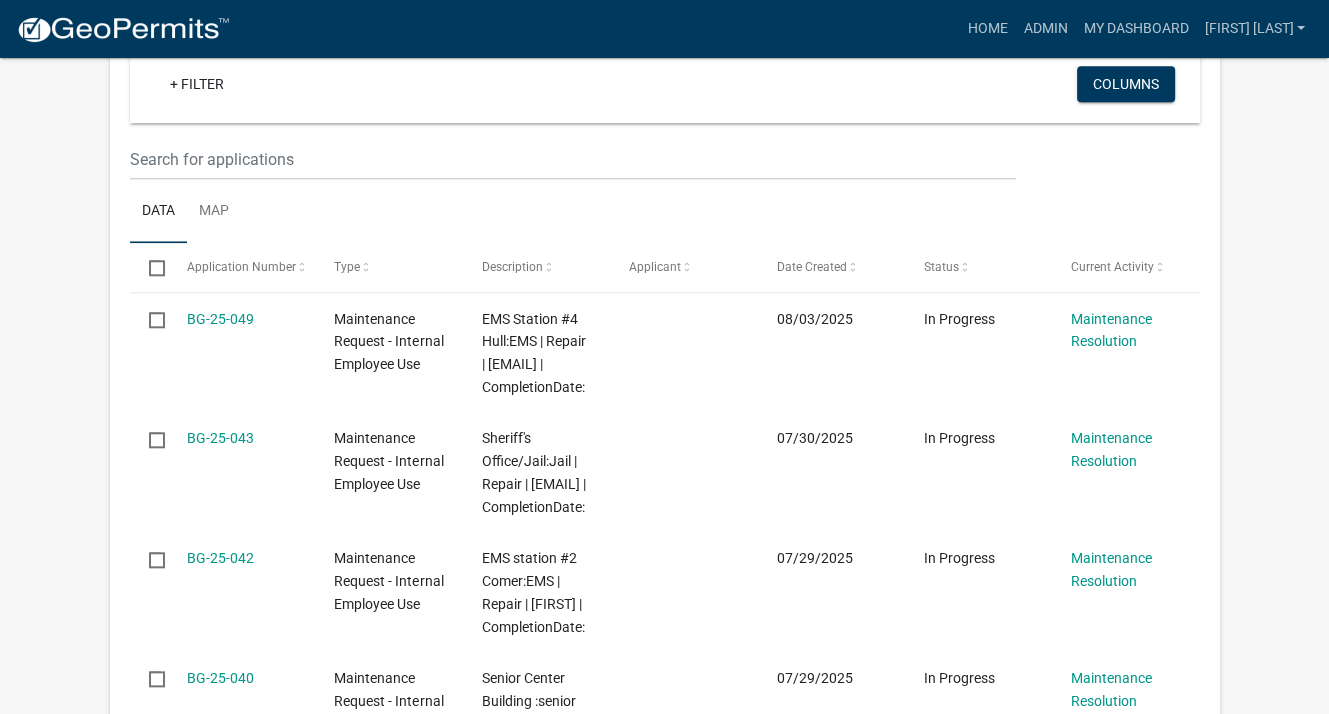 scroll, scrollTop: 1696, scrollLeft: 0, axis: vertical 